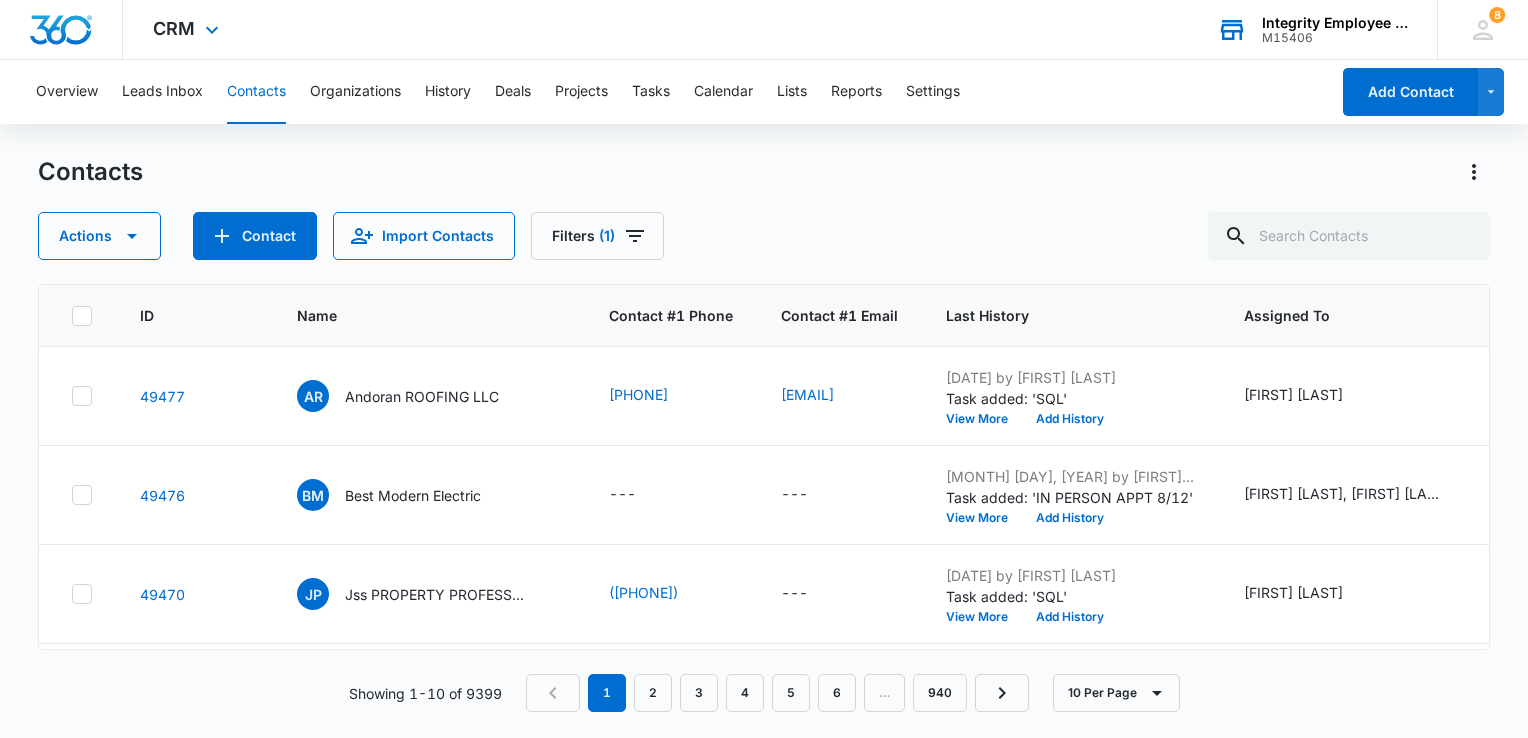 scroll, scrollTop: 0, scrollLeft: 0, axis: both 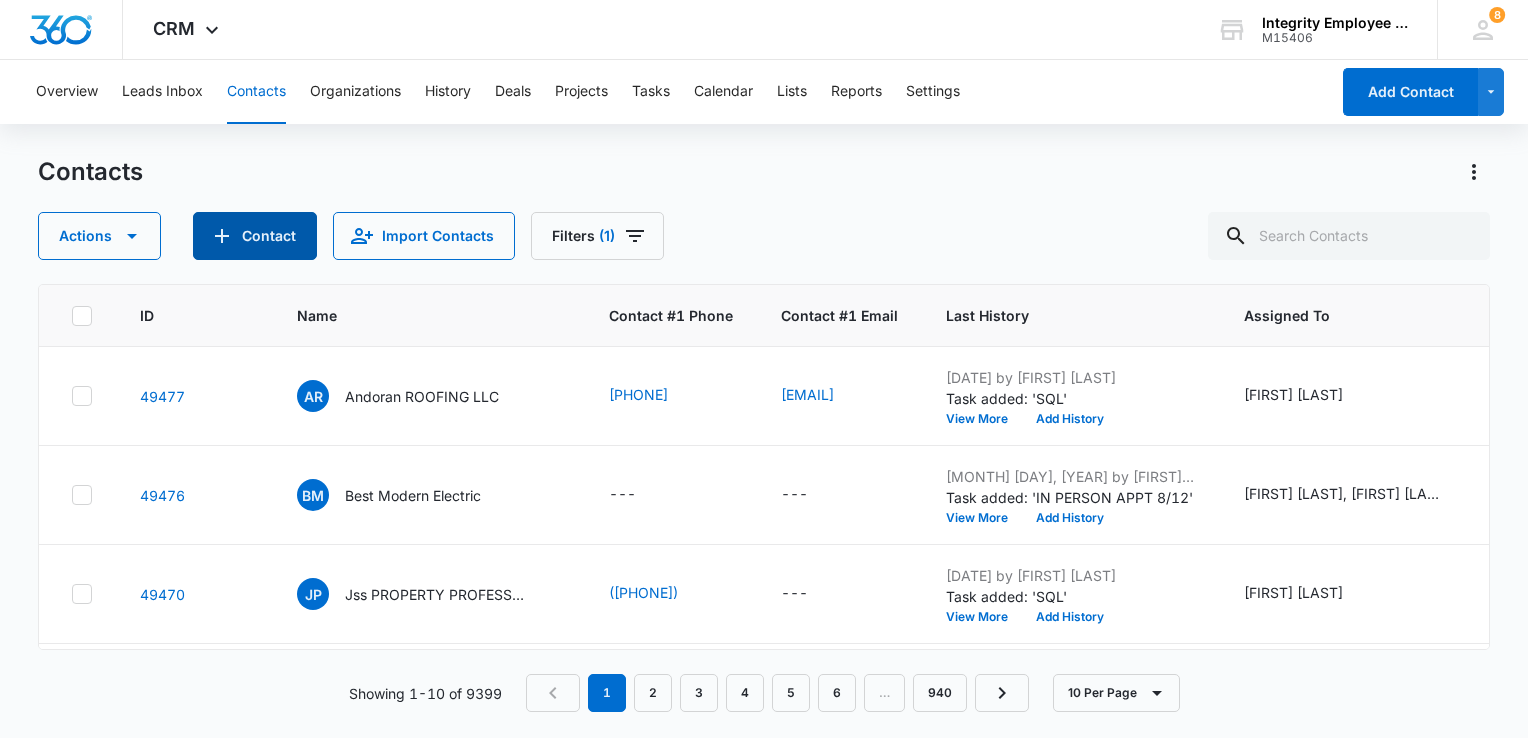 click on "Contact" at bounding box center [255, 236] 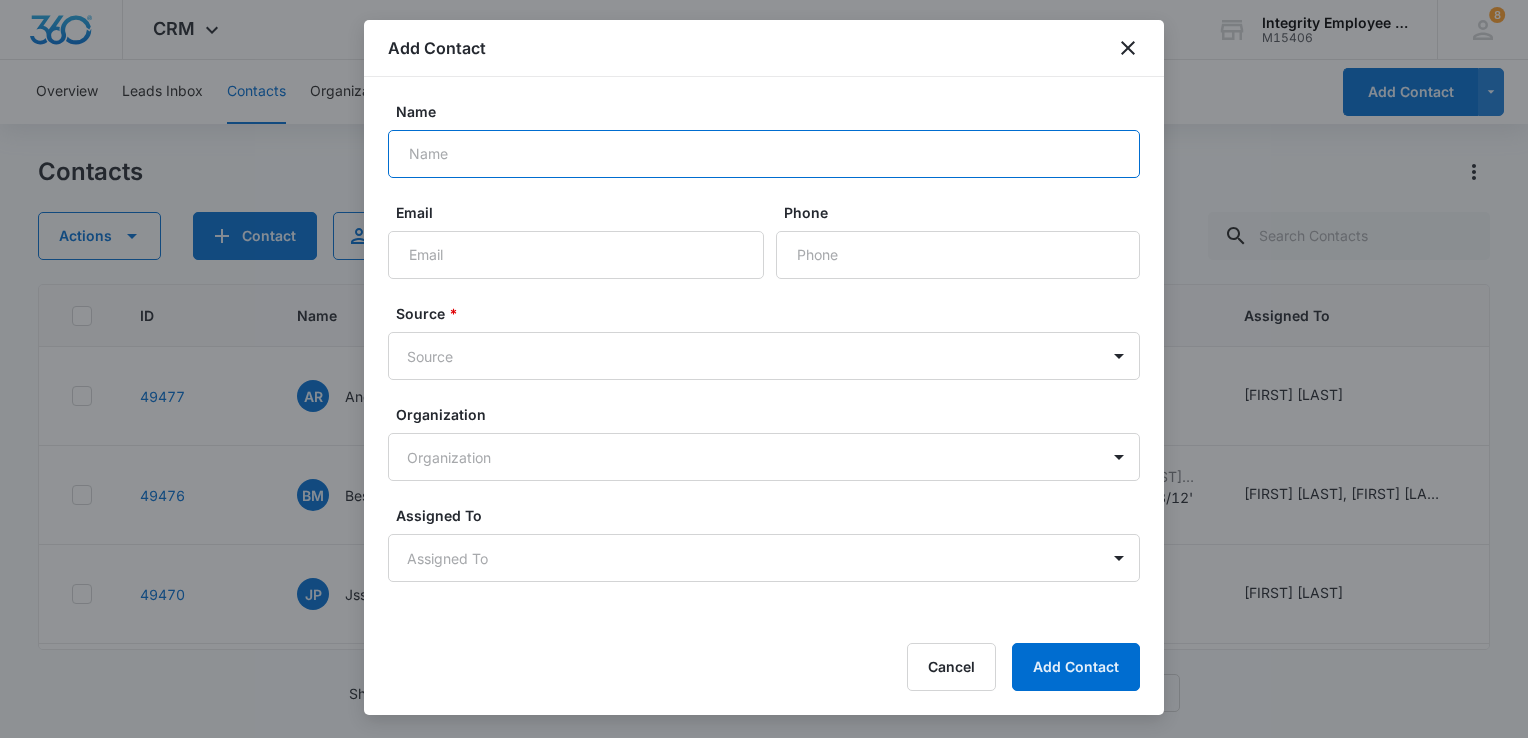 click on "Name" at bounding box center [764, 154] 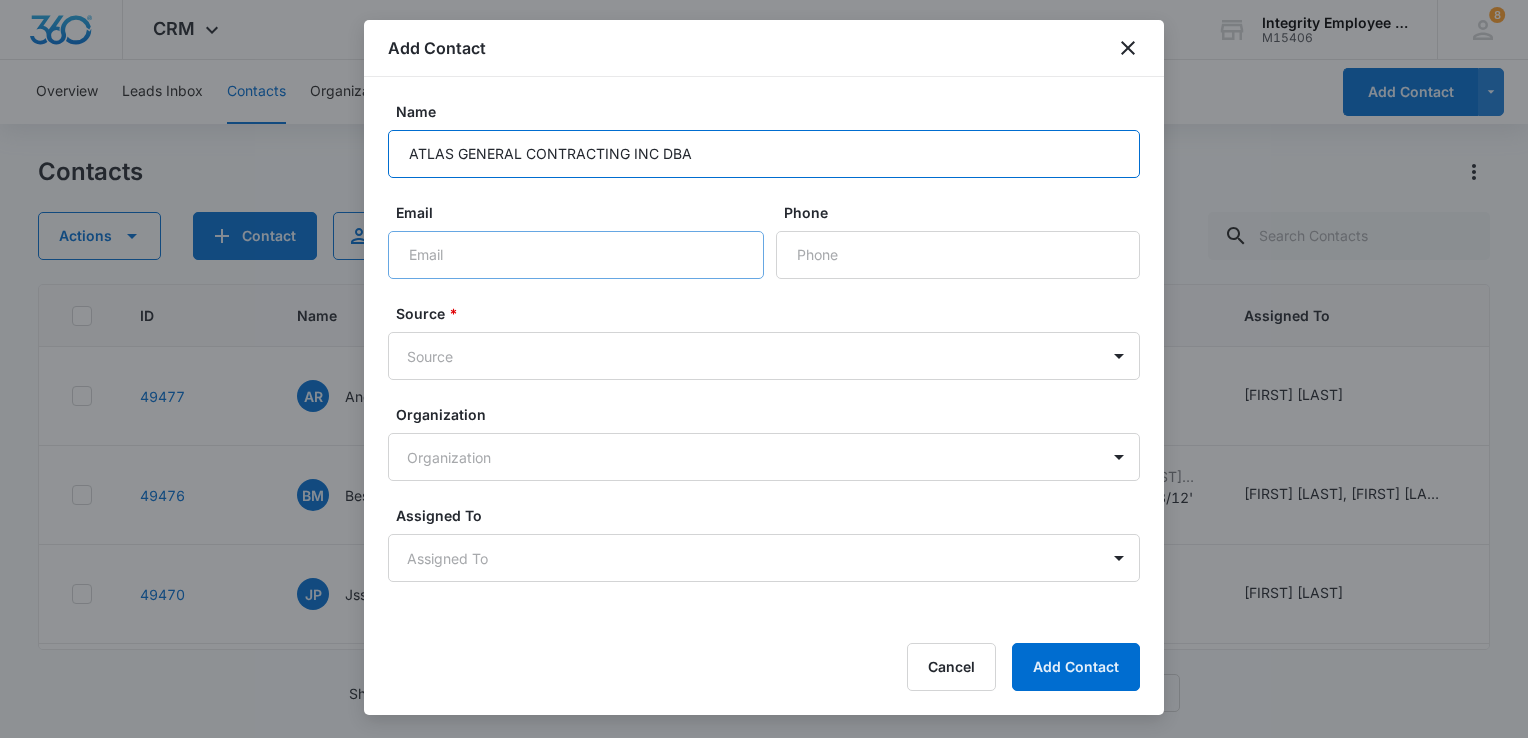 type on "ATLAS GENERAL CONTRACTING INC DBA" 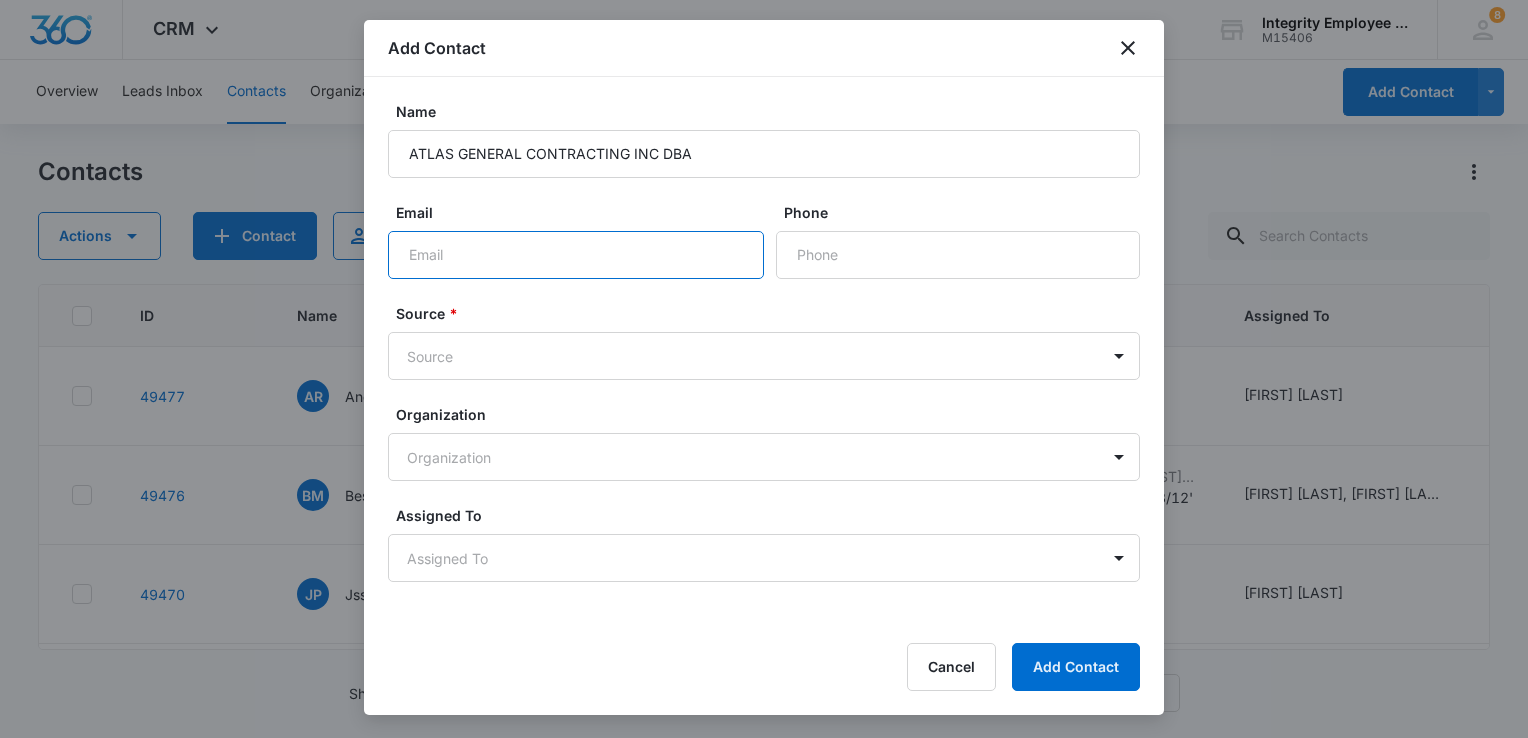 click on "Email" at bounding box center (576, 255) 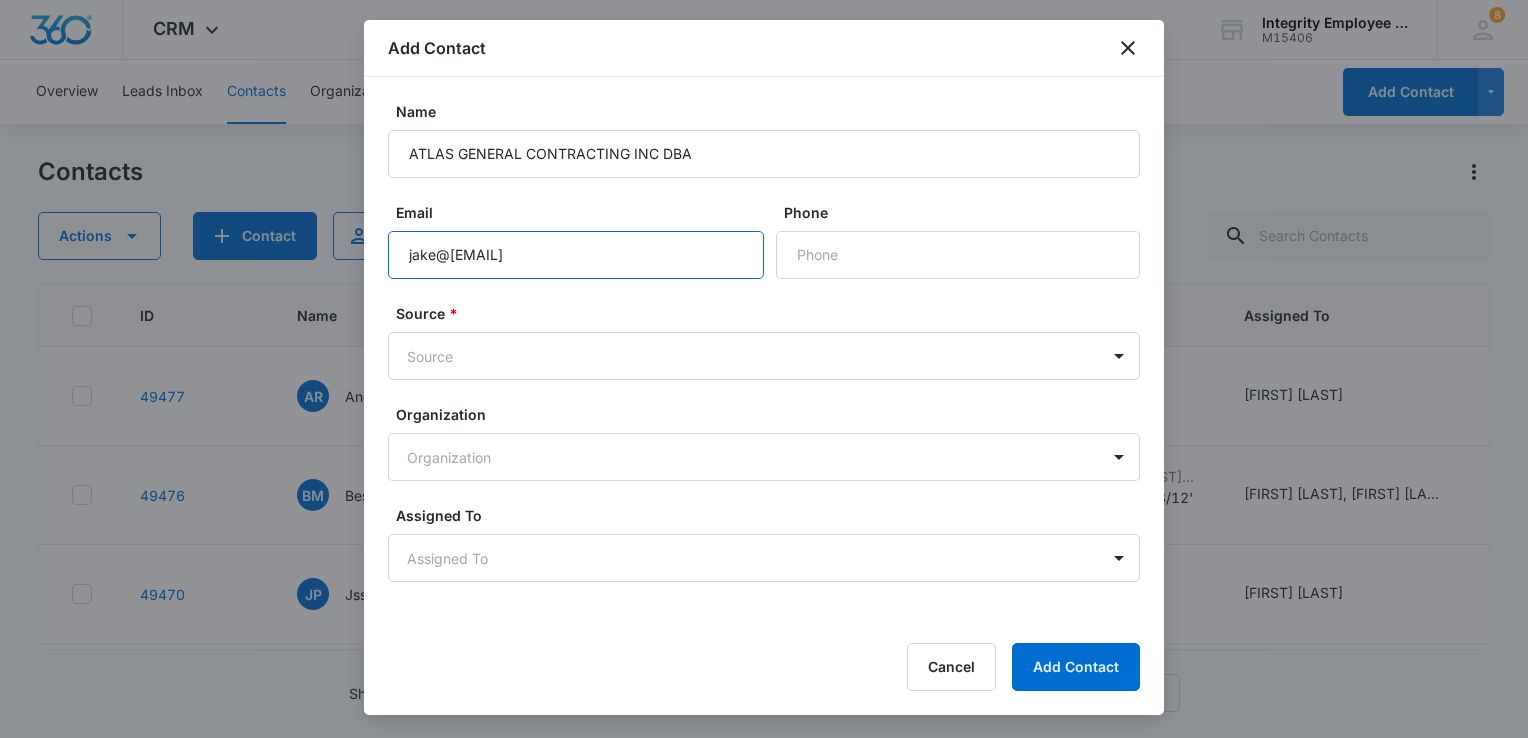 type on "jake@[EMAIL]" 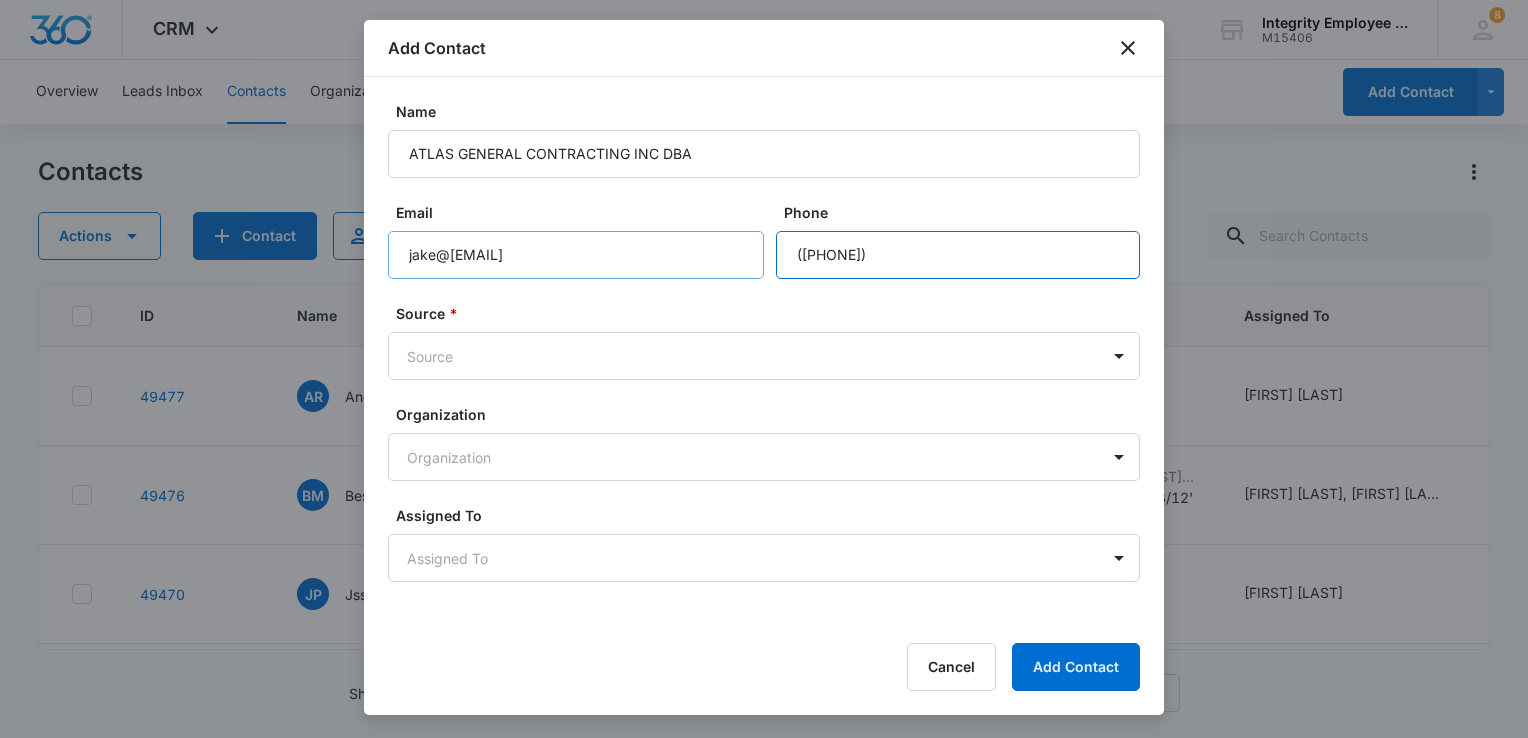 type on "([PHONE])" 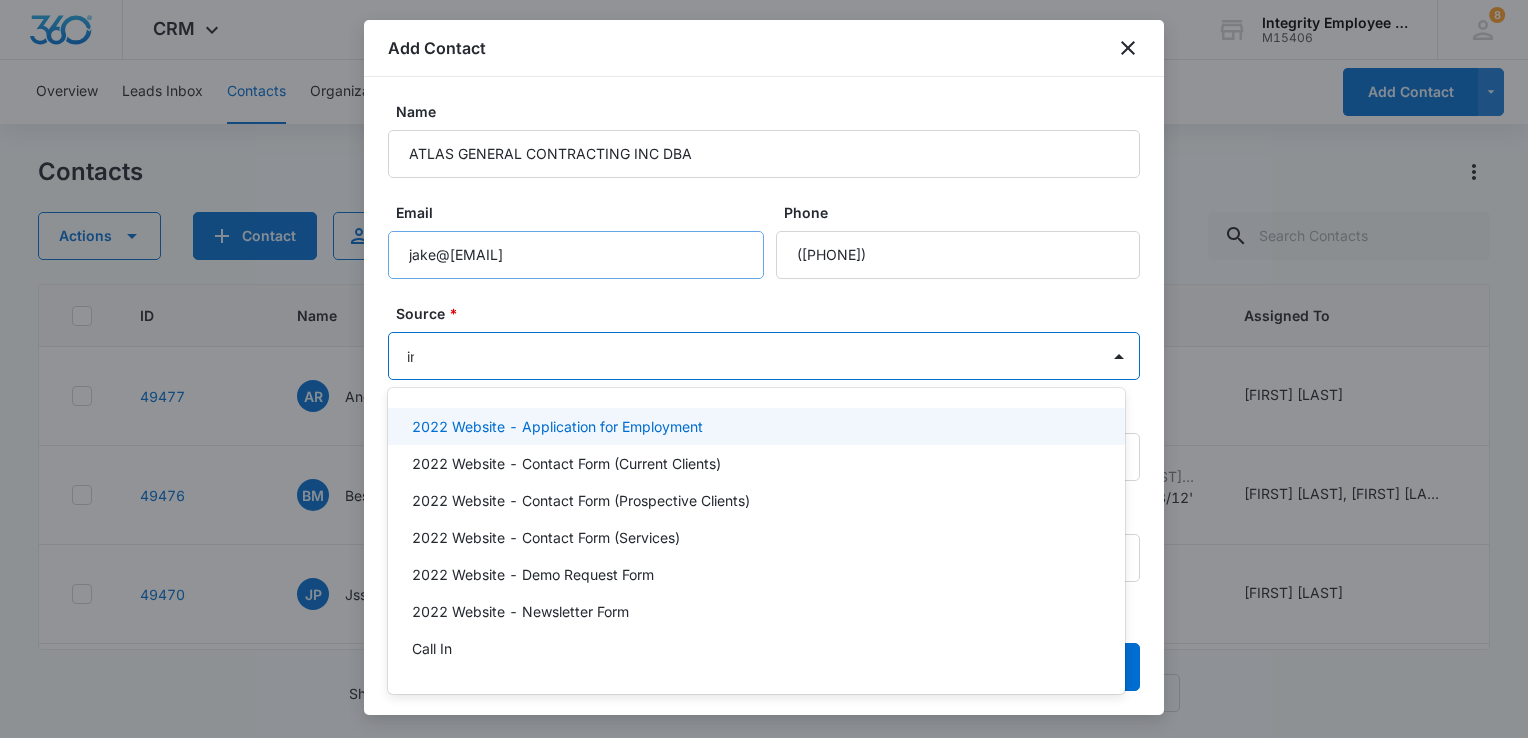 type on "ins" 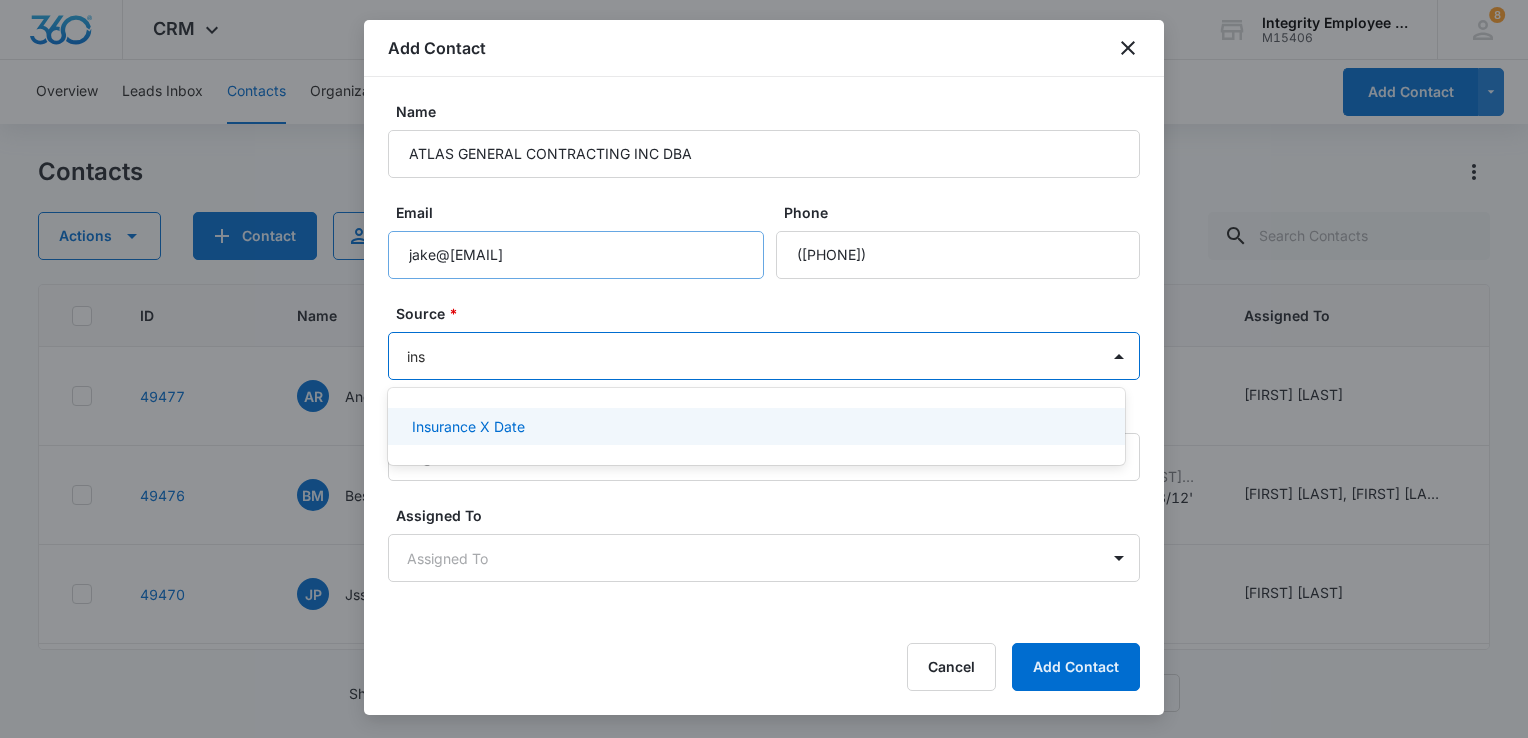 type 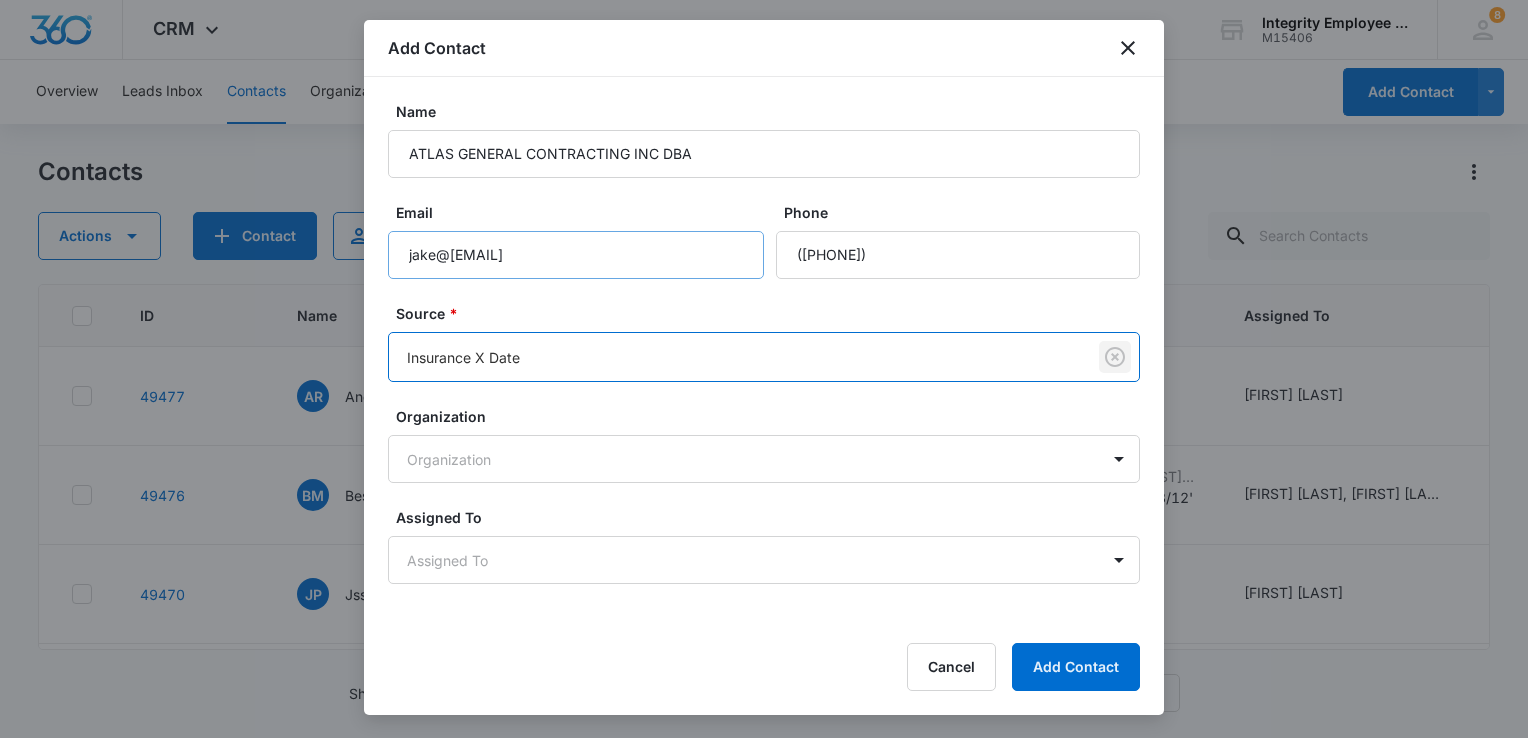 type 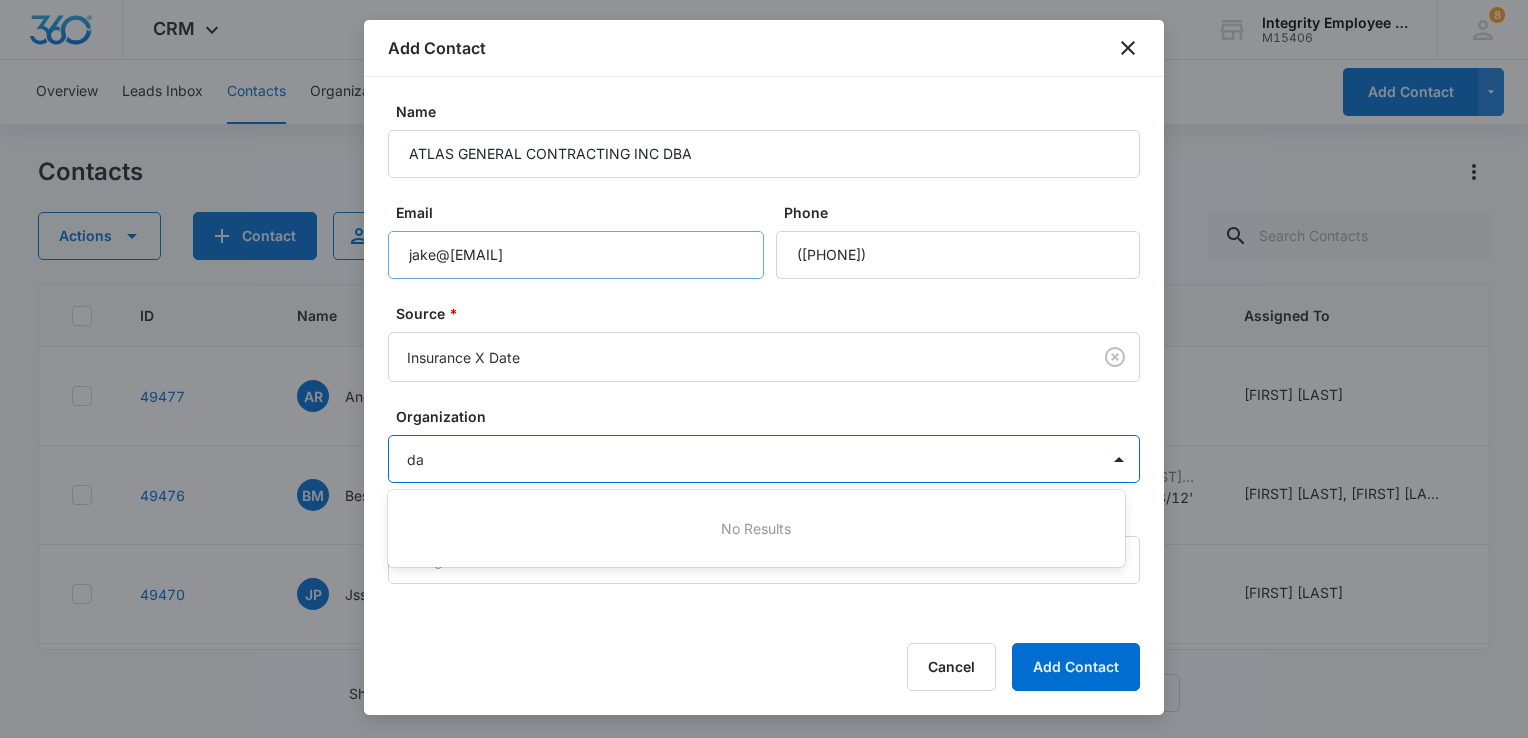 type on "d" 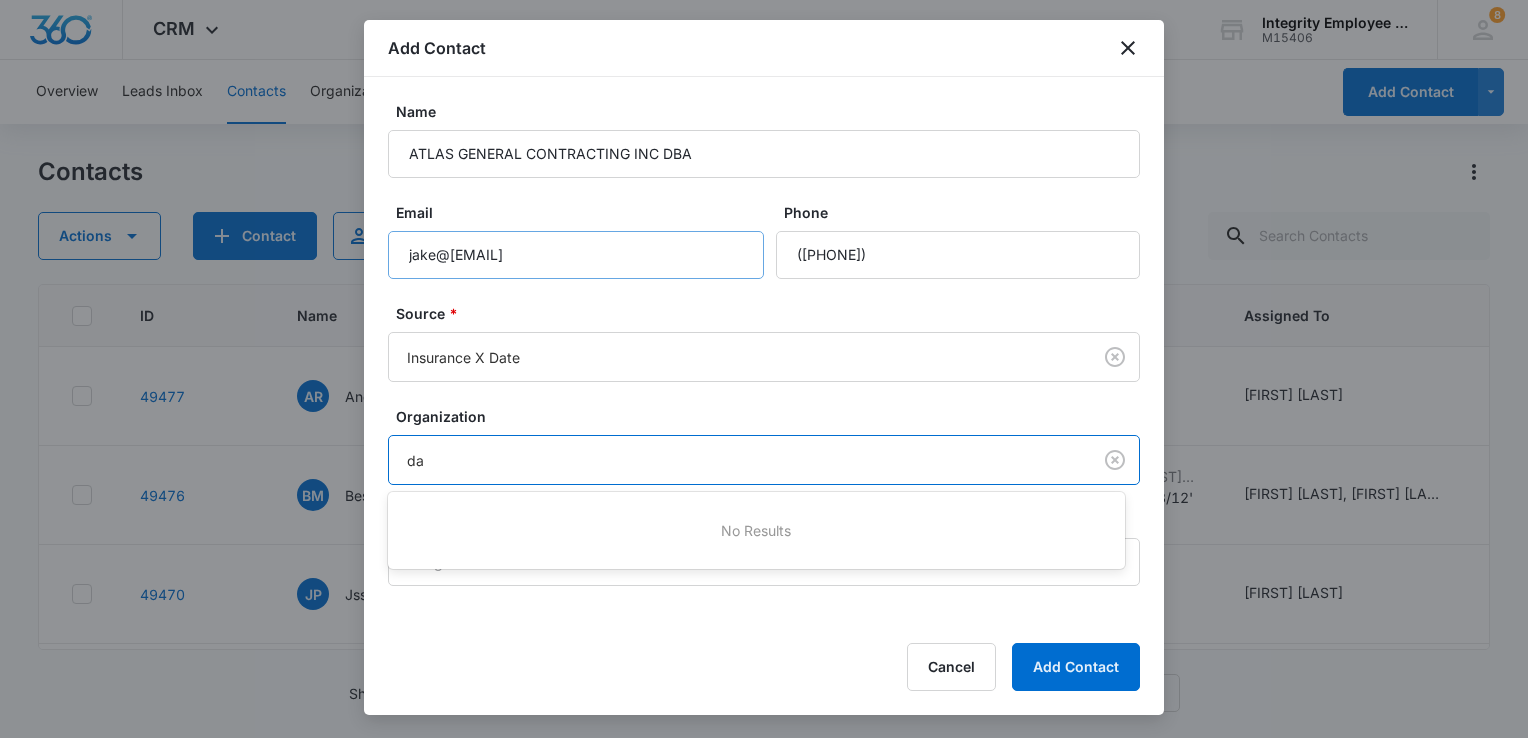 type on "d" 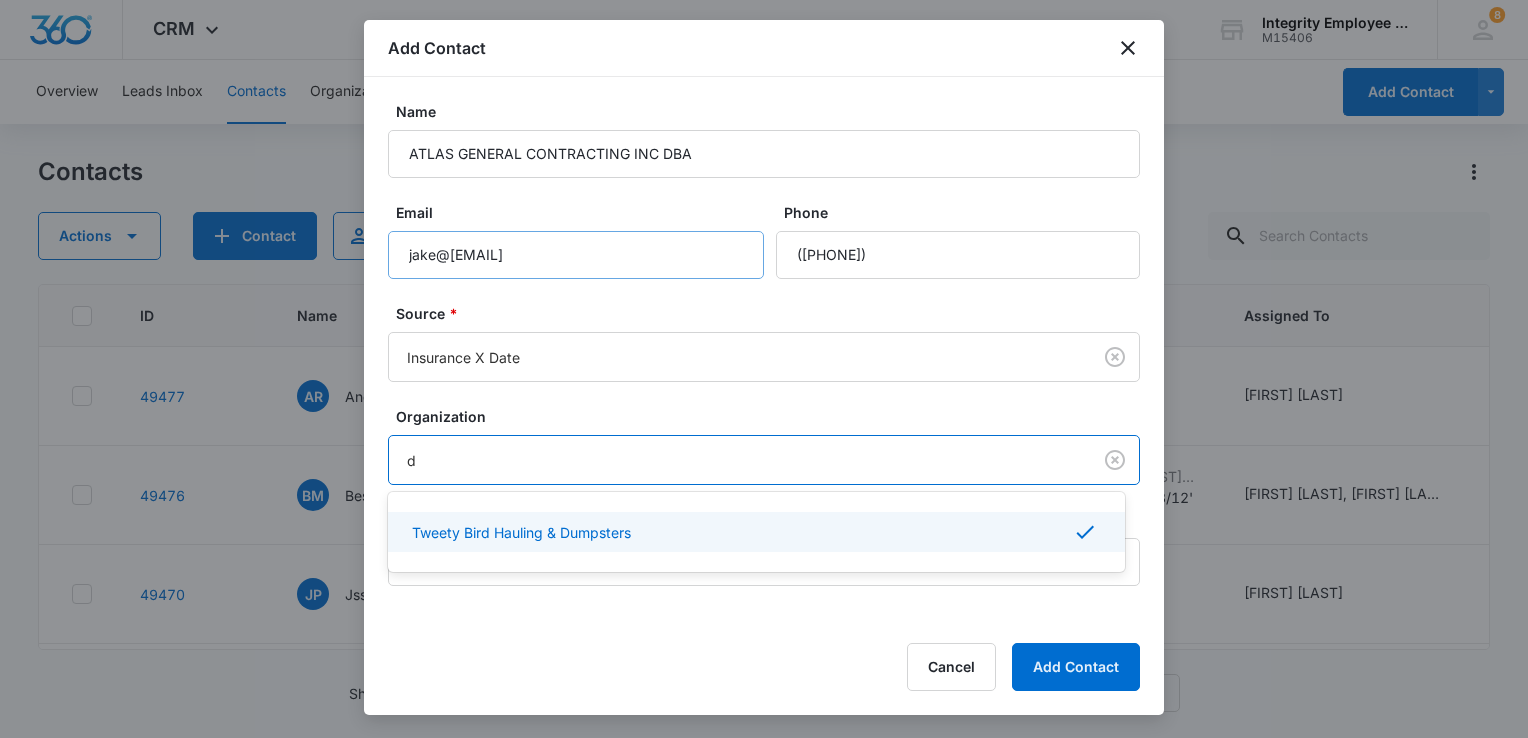 type 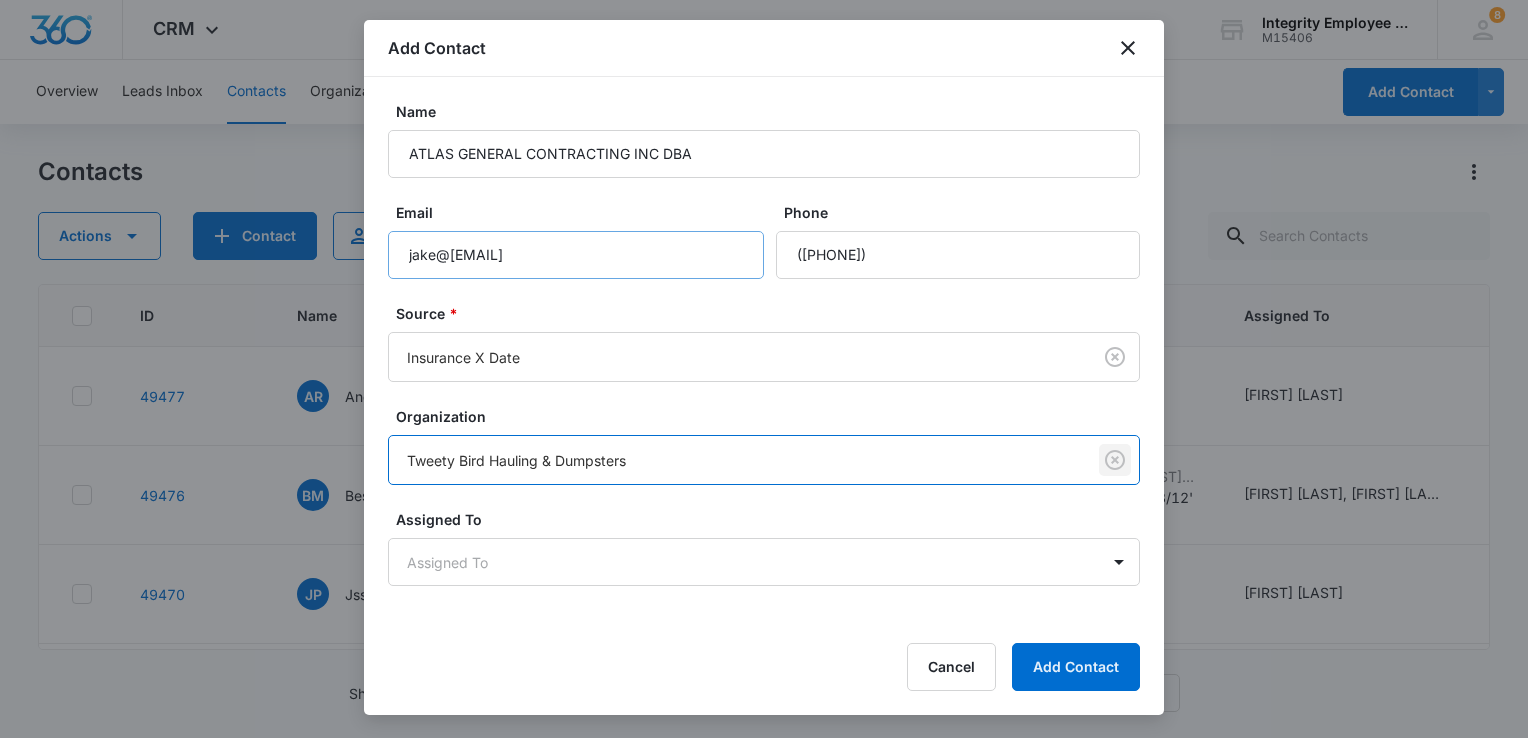 type 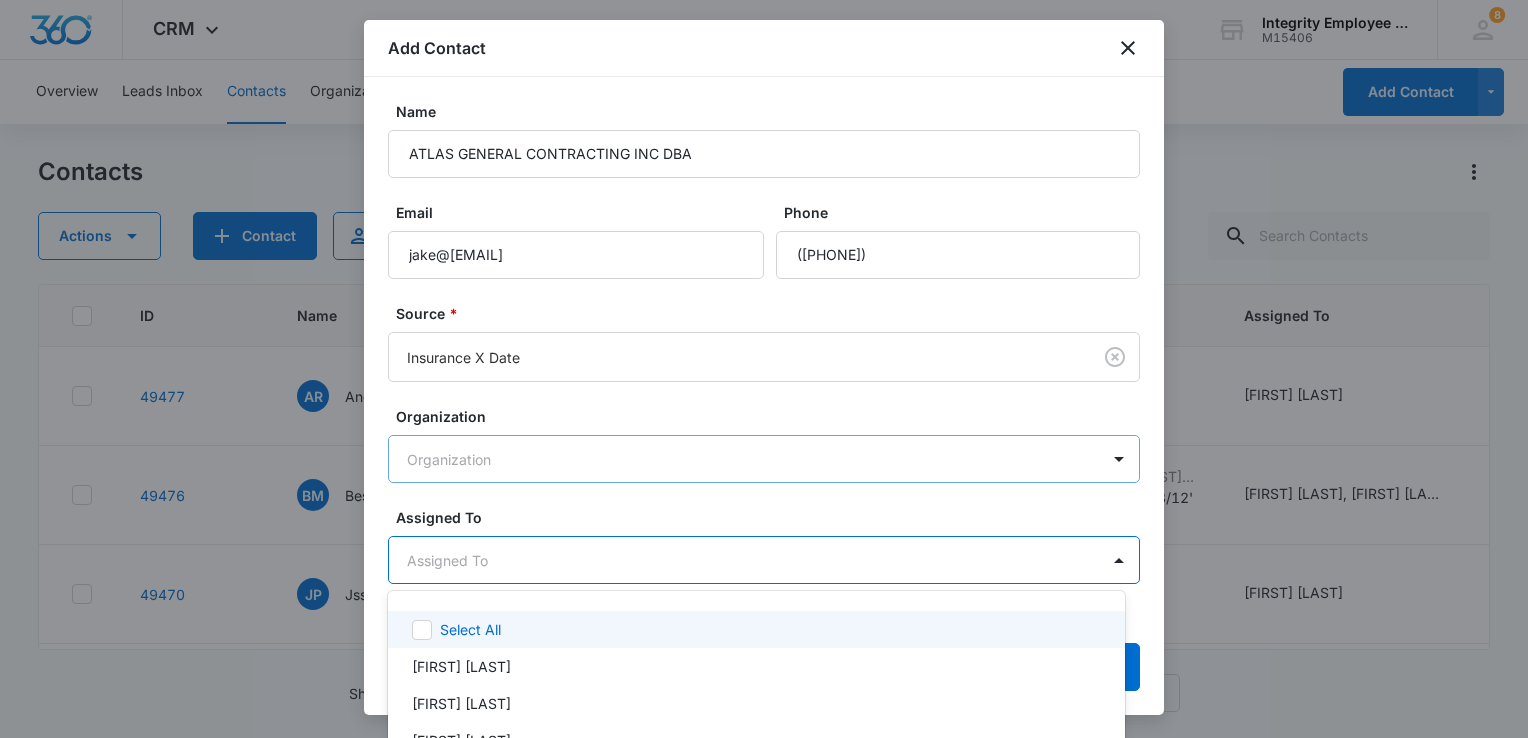 click on "CRM Apps Reputation Websites Forms CRM Email Social Payments POS Content Ads Intelligence Files Brand Settings Integrity Employee Leasing M15406 Your Accounts View All 8 DV [FIRST] [LAST] [EMAIL] My Profile 8 Notifications Support Logout Terms & Conditions   •   Privacy Policy Overview Leads Inbox Contacts Organizations History Deals Projects Tasks Calendar Lists Reports Settings Add Contact Contacts Actions Contact Import Contacts Filters (1) ID Name Contact #1 Phone Contact #1 Email Last History Assigned To Type Status Company Address Communication Contact #1 First Contact #1 Last Contact #2 First Contact #2 Last Contact #2 Phone 49477 AR Andoran ROOFING LLC (941) 255-1425 [EMAIL] [MONTH] [DAY], [YEAR] by [FIRST] [LAST] Task added: 'SQL' View More Add History [FIRST] [LAST], [FIRST] [LAST], [FIRST] [LAST] Lead Warm --- --- Randy --- --- --- --- 49476 BM Best Modern Electric --- --- [MONTH] [DAY], [YEAR] by [FIRST] [LAST] Task added: 'IN PERSON APPT 8/12' View More Add History [FIRST] [LAST], [FIRST] [LAST], [FIRST] [LAST]" at bounding box center [764, 369] 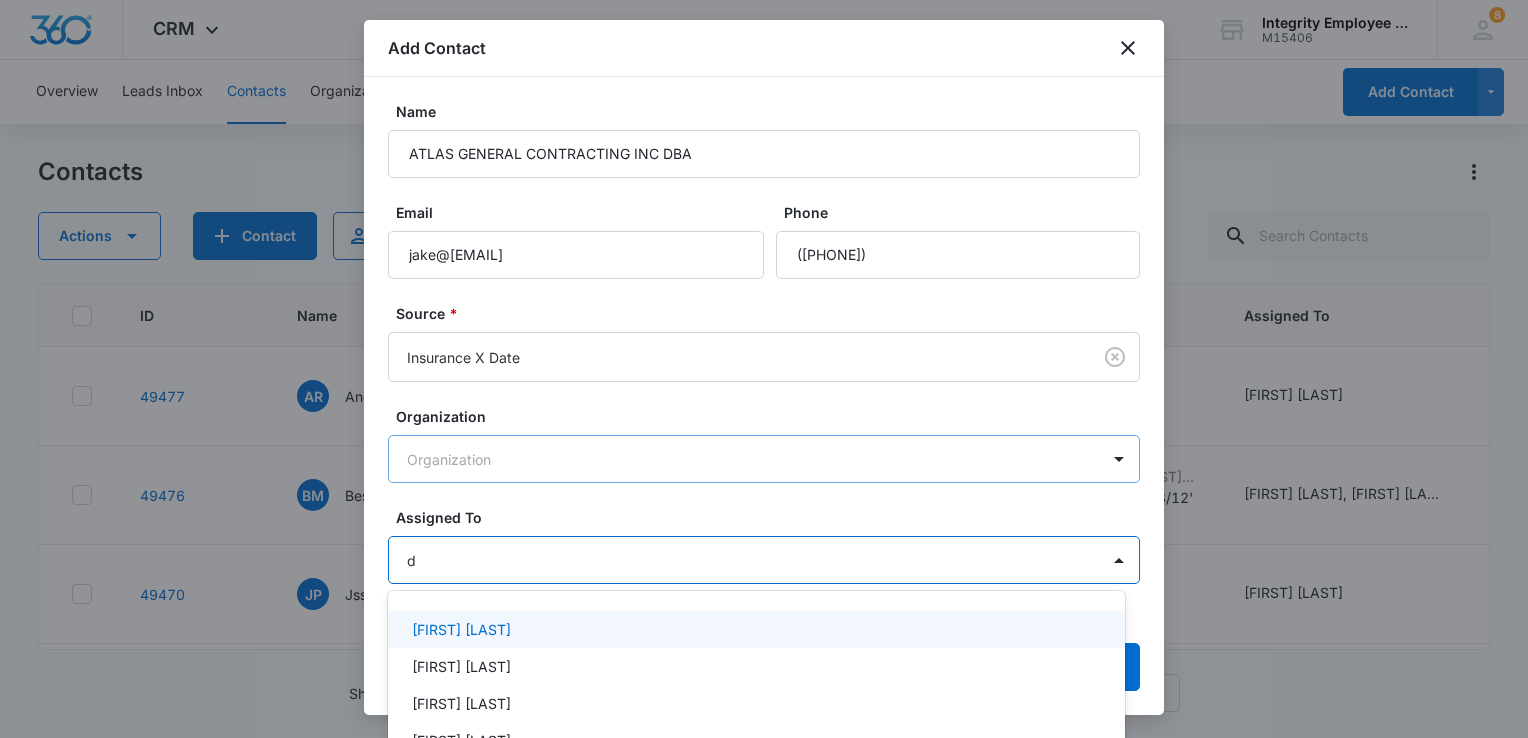 type on "da" 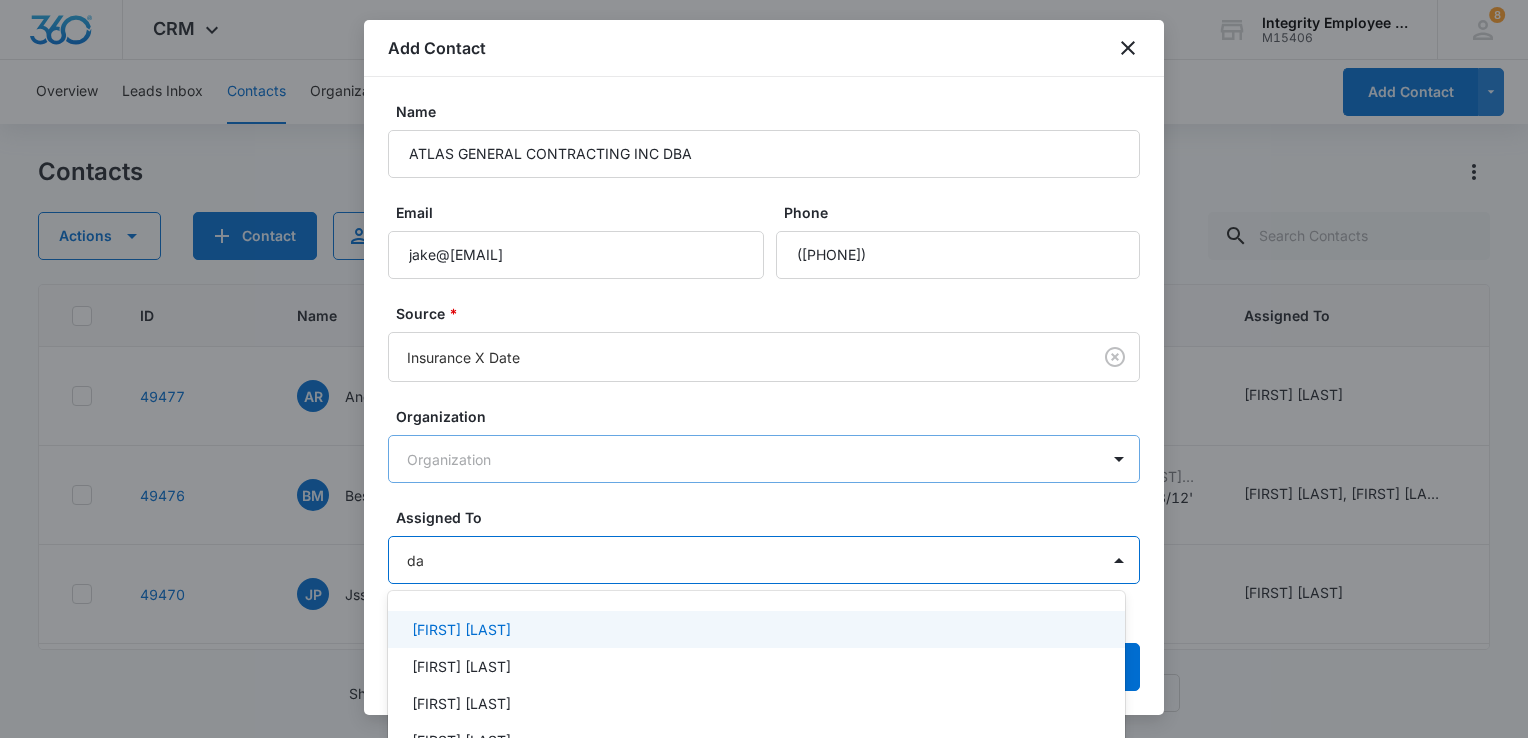click on "[FIRST] [LAST]" at bounding box center (461, 629) 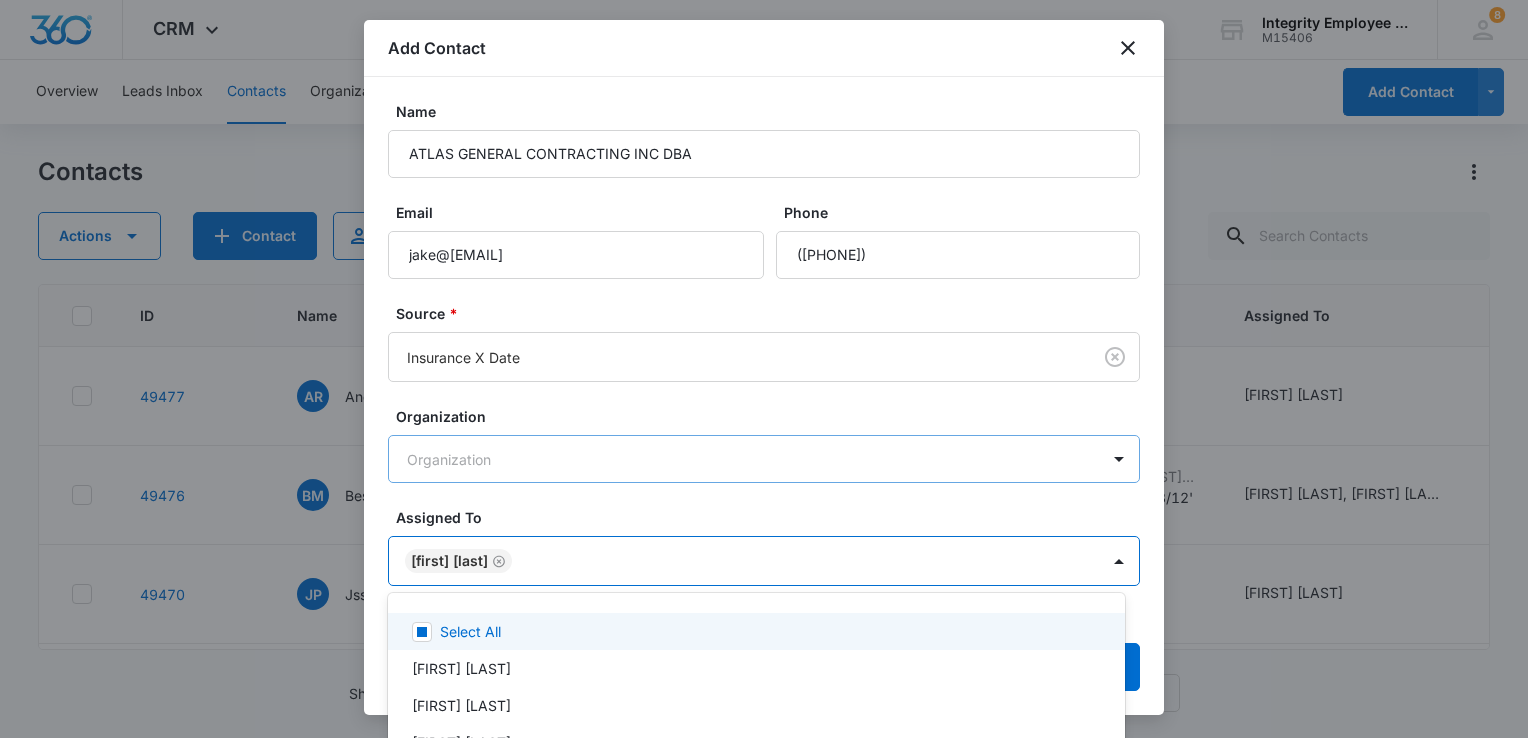 click at bounding box center (764, 369) 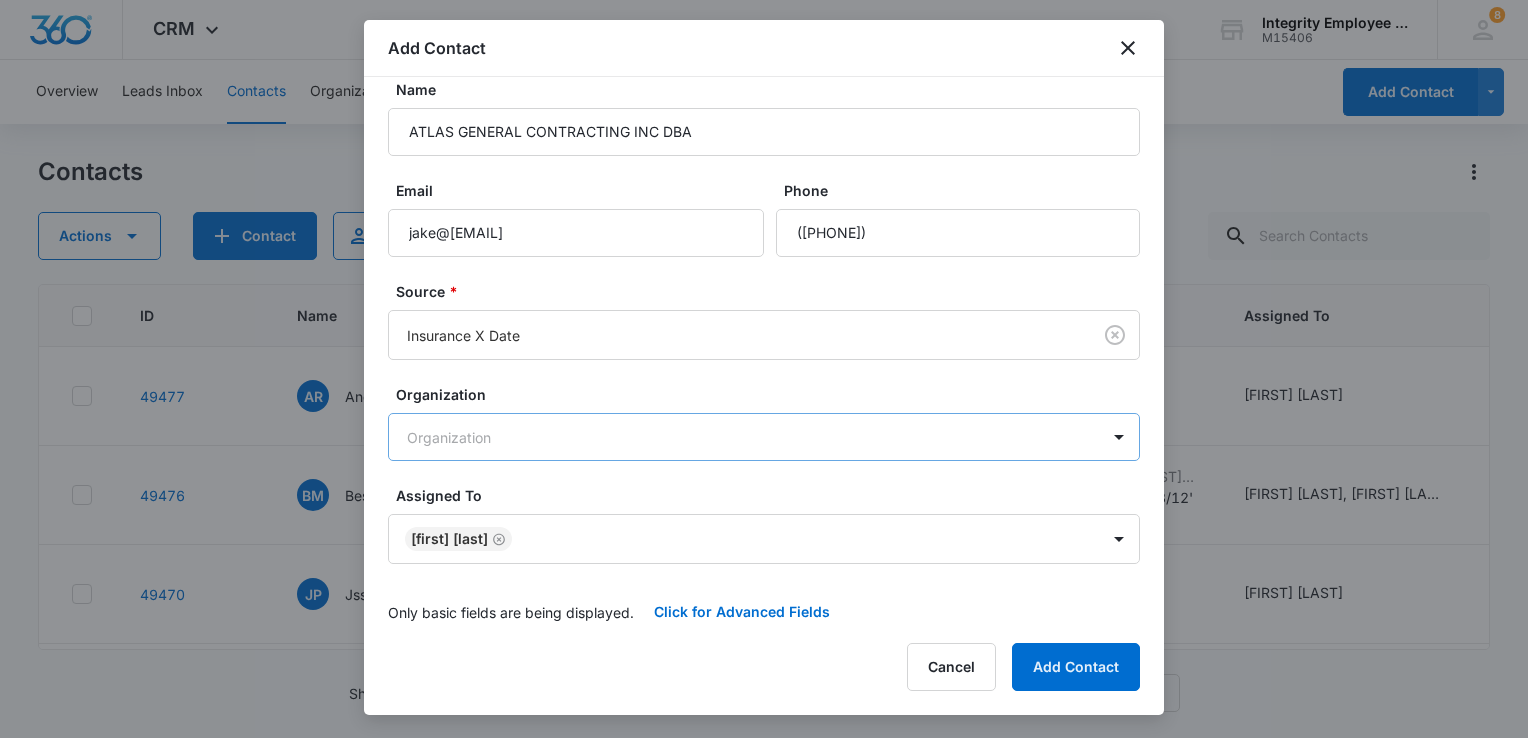 scroll, scrollTop: 33, scrollLeft: 0, axis: vertical 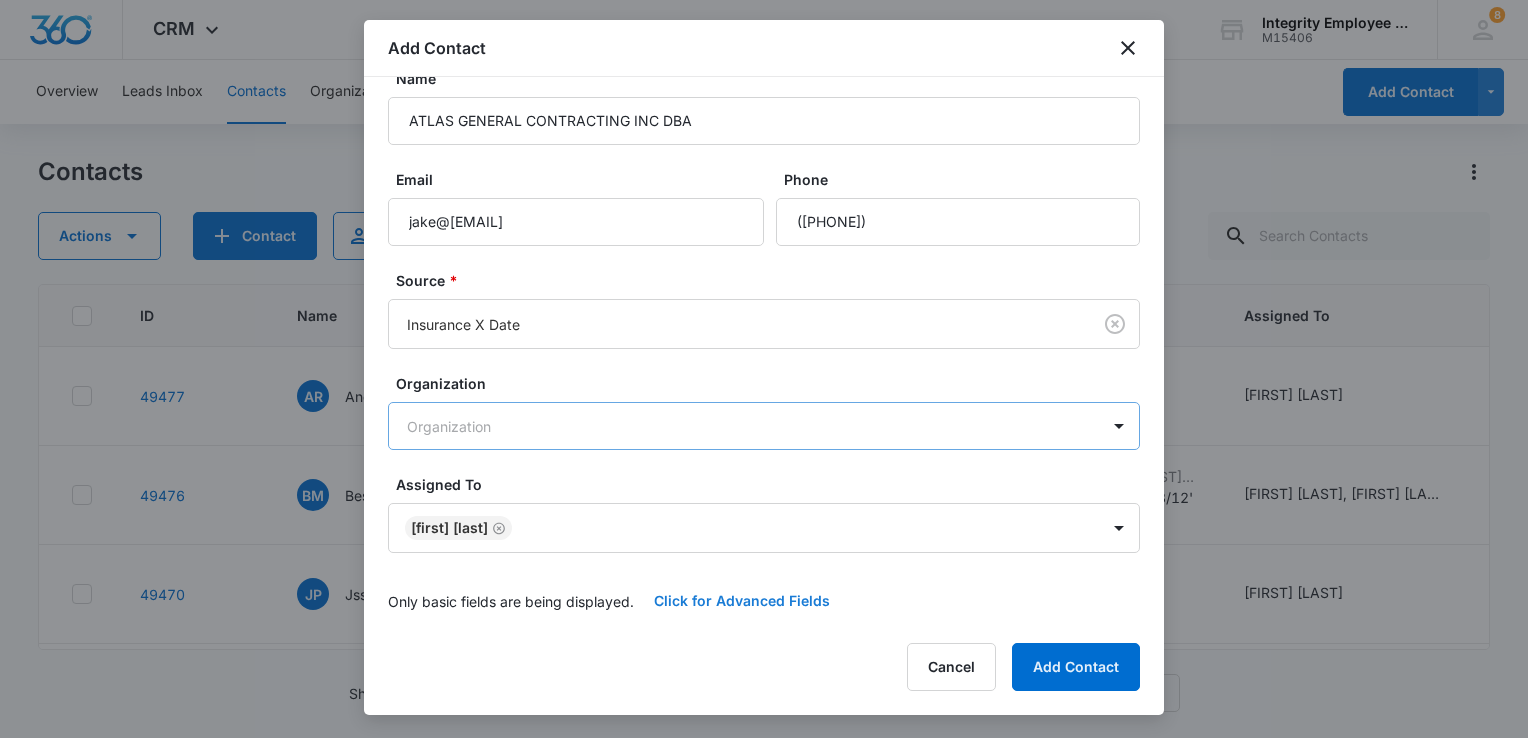 click on "Click for Advanced Fields" at bounding box center [742, 601] 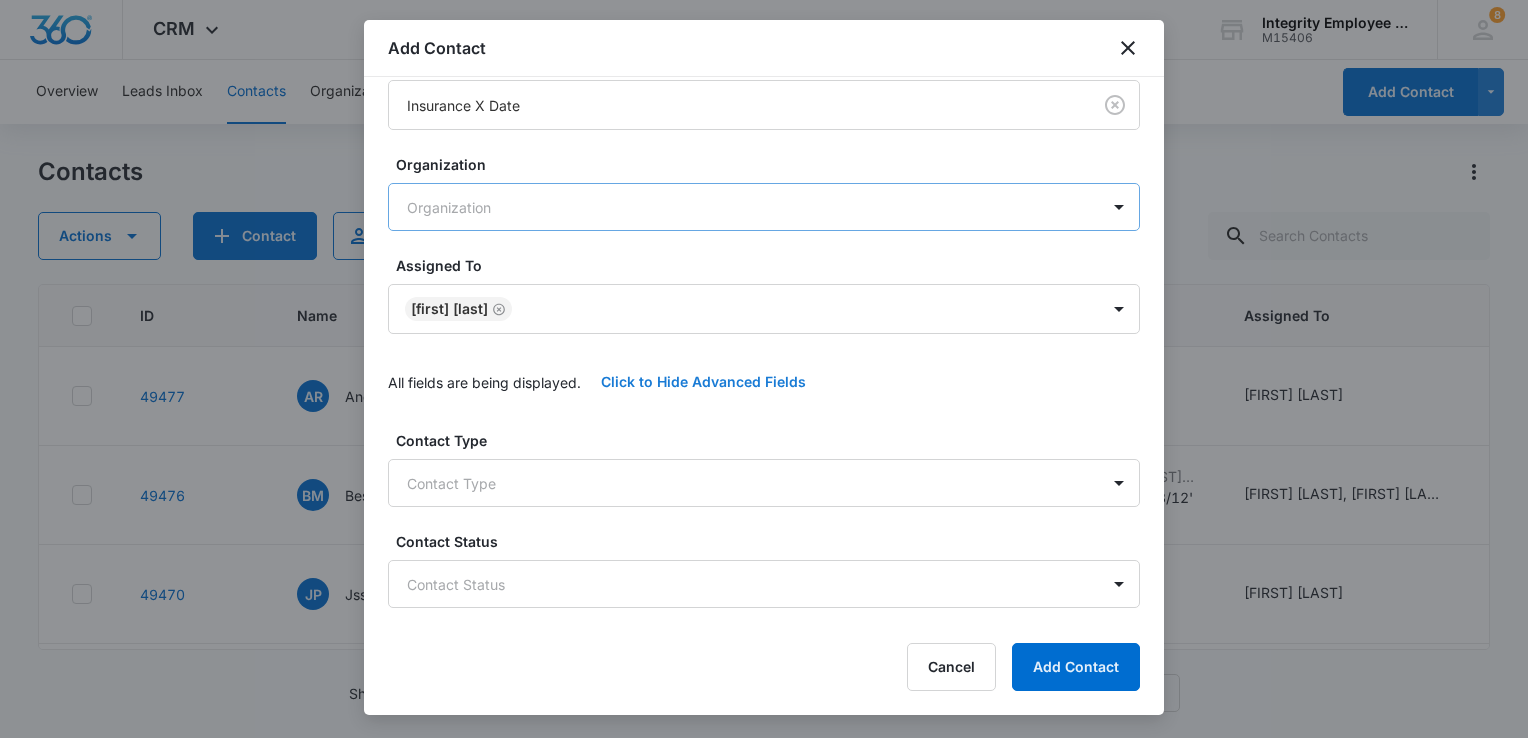 scroll, scrollTop: 333, scrollLeft: 0, axis: vertical 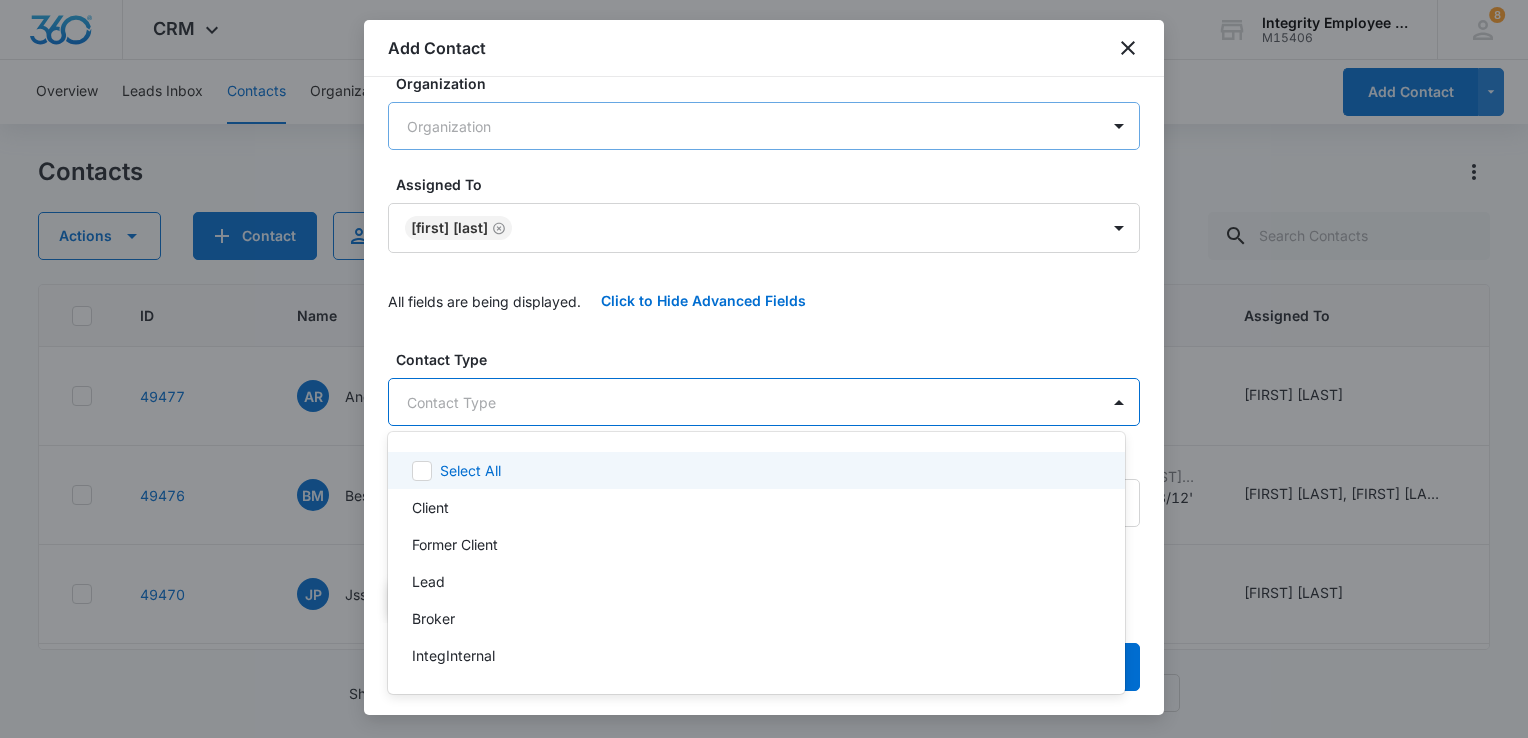 click on "CRM Apps Reputation Websites Forms CRM Email Social Payments POS Content Ads Intelligence Files Brand Settings Integrity Employee Leasing M15406 Your Accounts View All 8 DV [FIRST] [LAST] [EMAIL] My Profile 8 Notifications Support Logout Terms & Conditions   •   Privacy Policy Overview Leads Inbox Contacts Organizations History Deals Projects Tasks Calendar Lists Reports Settings Add Contact Contacts Actions Contact Import Contacts Filters (1) ID Name Contact #1 Phone Contact #1 Email Last History Assigned To Type Status Company Address Communication Contact #1 First Contact #1 Last Contact #2 First Contact #2 Last Contact #2 Phone 49477 AR Andoran ROOFING LLC (941) 255-1425 [EMAIL] [MONTH] [DAY], [YEAR] by [FIRST] [LAST] Task added: 'SQL' View More Add History [FIRST] [LAST], [FIRST] [LAST], [FIRST] [LAST] Lead Warm --- --- Randy --- --- --- --- 49476 BM Best Modern Electric --- --- [MONTH] [DAY], [YEAR] by [FIRST] [LAST] Task added: 'IN PERSON APPT 8/12' View More Add History [FIRST] [LAST], [FIRST] [LAST], [FIRST] [LAST]" at bounding box center (764, 369) 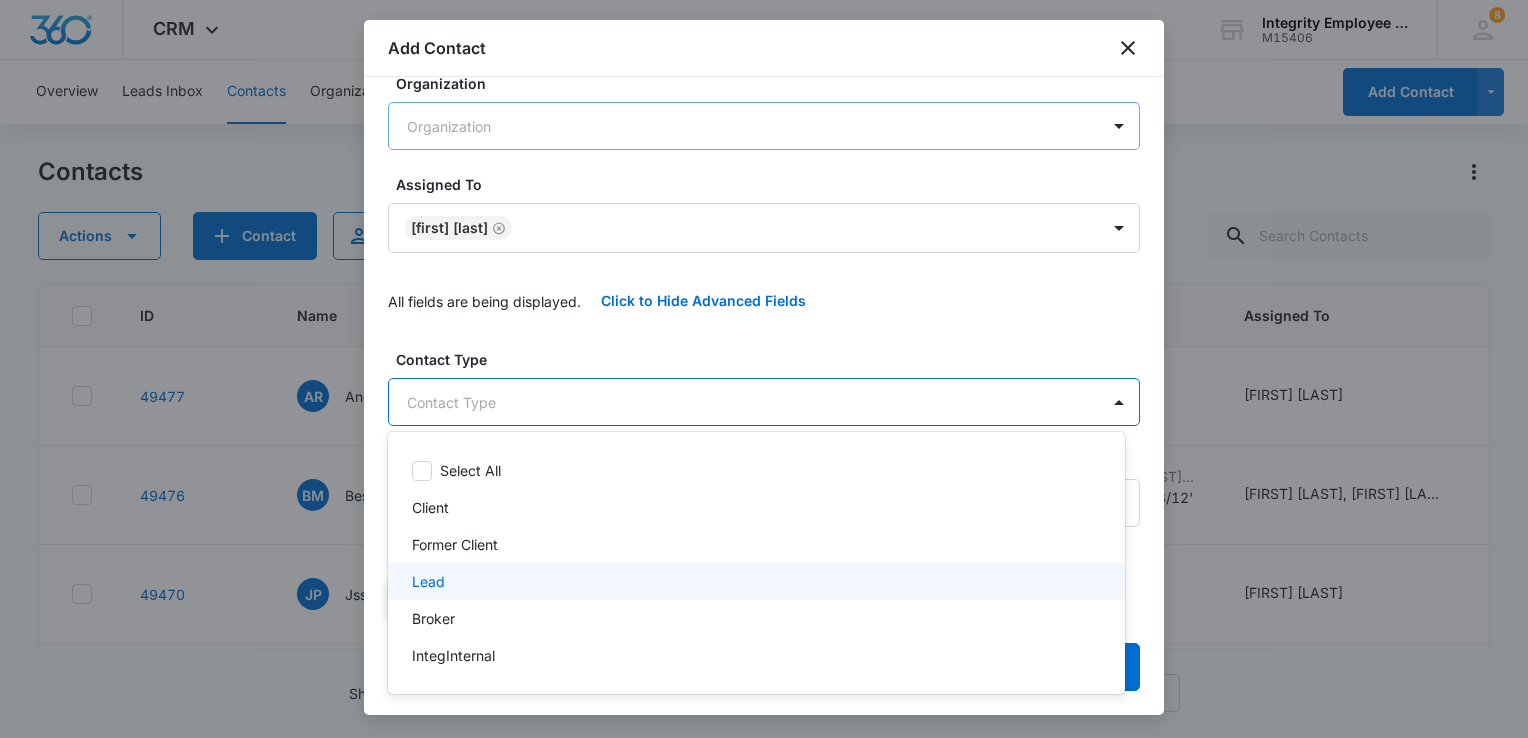 click on "Lead" at bounding box center [754, 581] 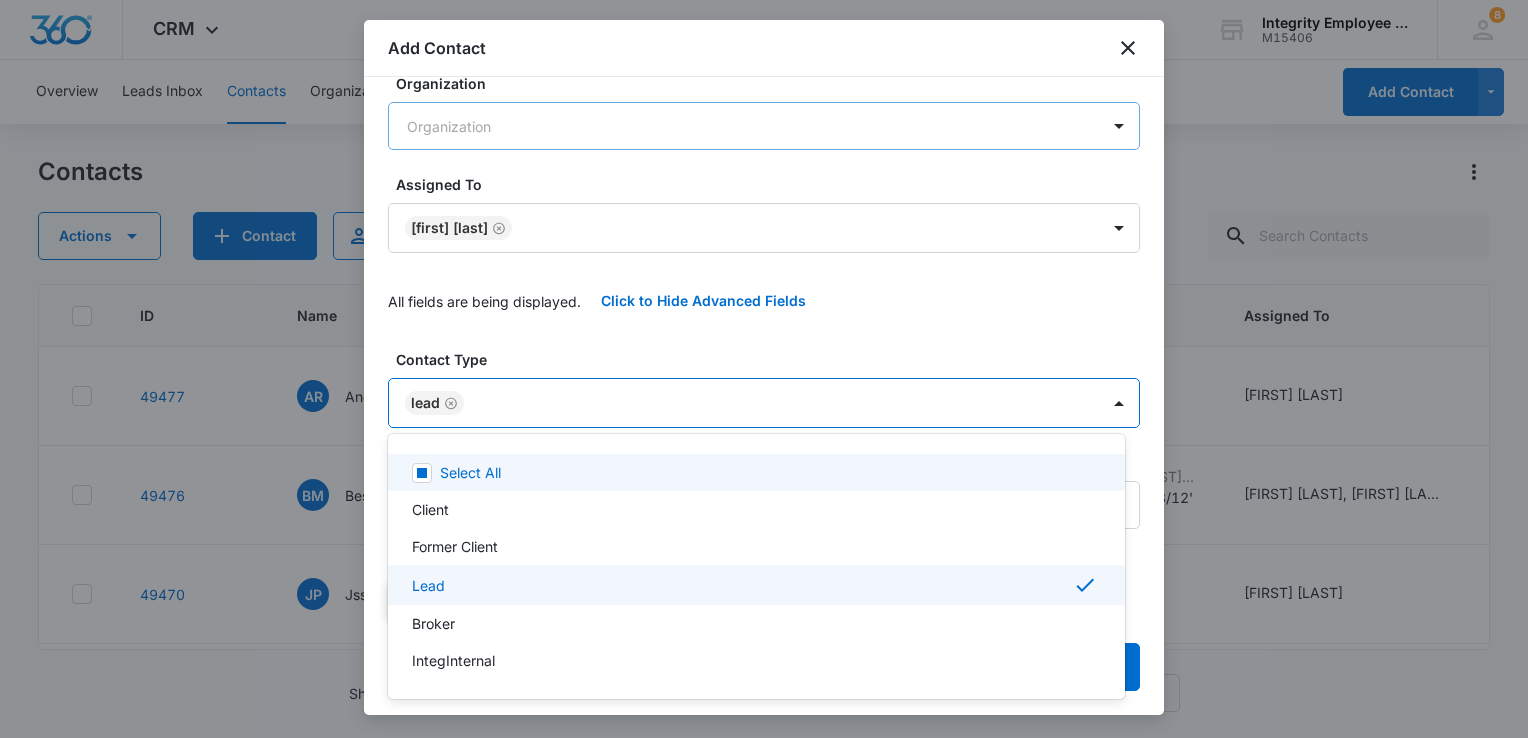 click at bounding box center (764, 369) 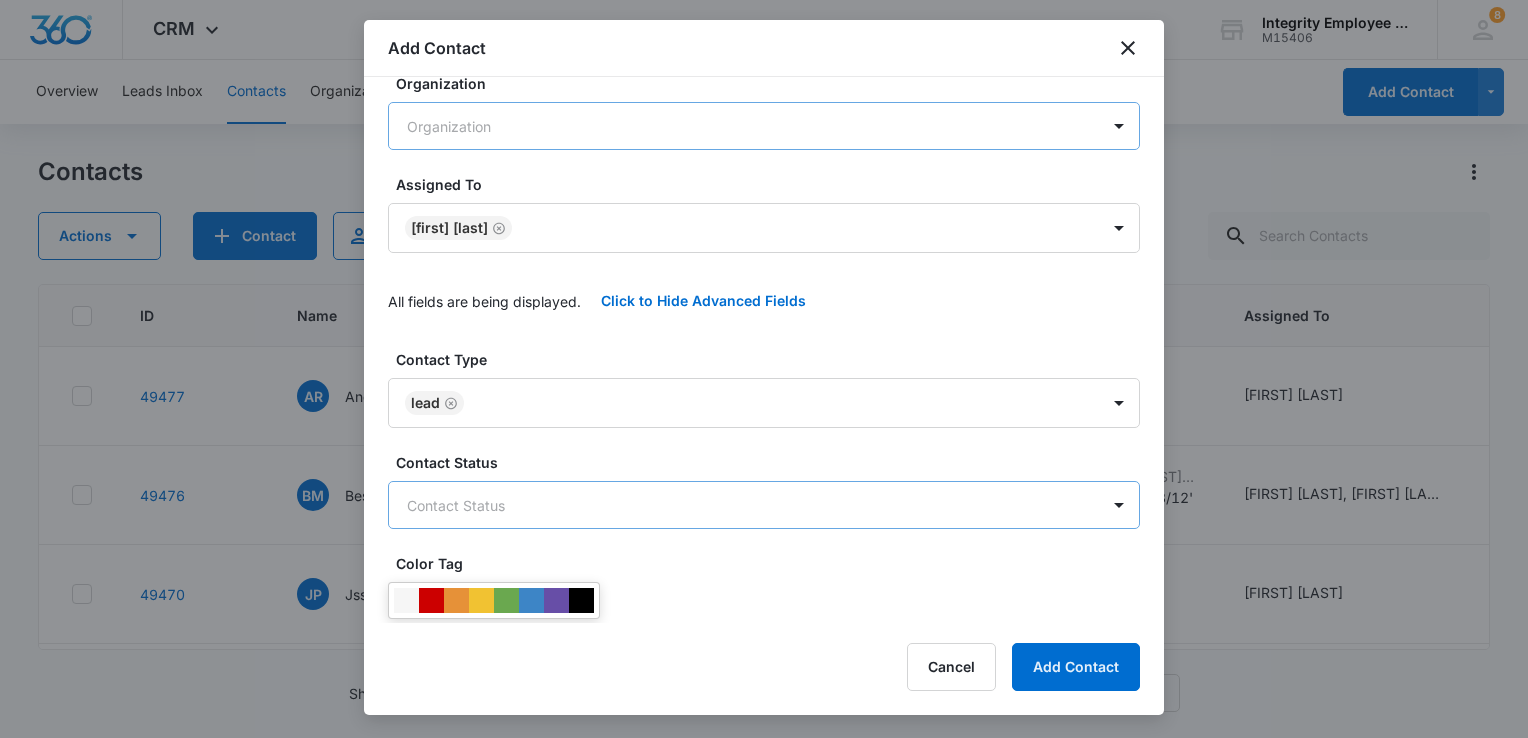 click on "CRM Apps Reputation Websites Forms CRM Email Social Payments POS Content Ads Intelligence Files Brand Settings Integrity Employee Leasing M15406 Your Accounts View All 8 DV [FIRST] [LAST] [EMAIL] My Profile 8 Notifications Support Logout Terms & Conditions   •   Privacy Policy Overview Leads Inbox Contacts Organizations History Deals Projects Tasks Calendar Lists Reports Settings Add Contact Contacts Actions Contact Import Contacts Filters (1) ID Name Contact #1 Phone Contact #1 Email Last History Assigned To Type Status Company Address Communication Contact #1 First Contact #1 Last Contact #2 First Contact #2 Last Contact #2 Phone 49477 AR Andoran ROOFING LLC (941) 255-1425 [EMAIL] [MONTH] [DAY], [YEAR] by [FIRST] [LAST] Task added: 'SQL' View More Add History [FIRST] [LAST], [FIRST] [LAST], [FIRST] [LAST] Lead Warm --- --- Randy --- --- --- --- 49476 BM Best Modern Electric --- --- [MONTH] [DAY], [YEAR] by [FIRST] [LAST] Task added: 'IN PERSON APPT 8/12' View More Add History [FIRST] [LAST], [FIRST] [LAST], [FIRST] [LAST]" at bounding box center (764, 369) 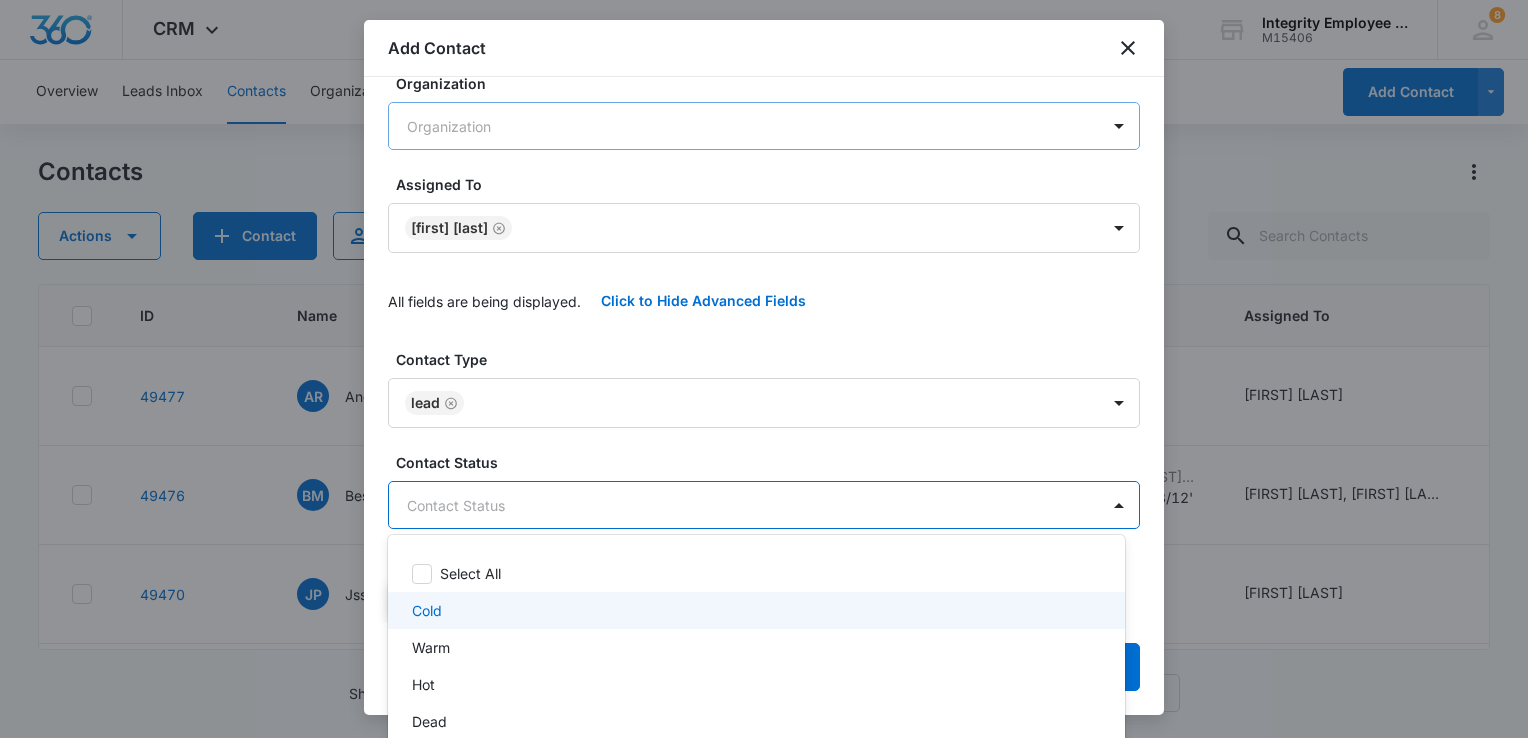 click on "Cold" at bounding box center [754, 610] 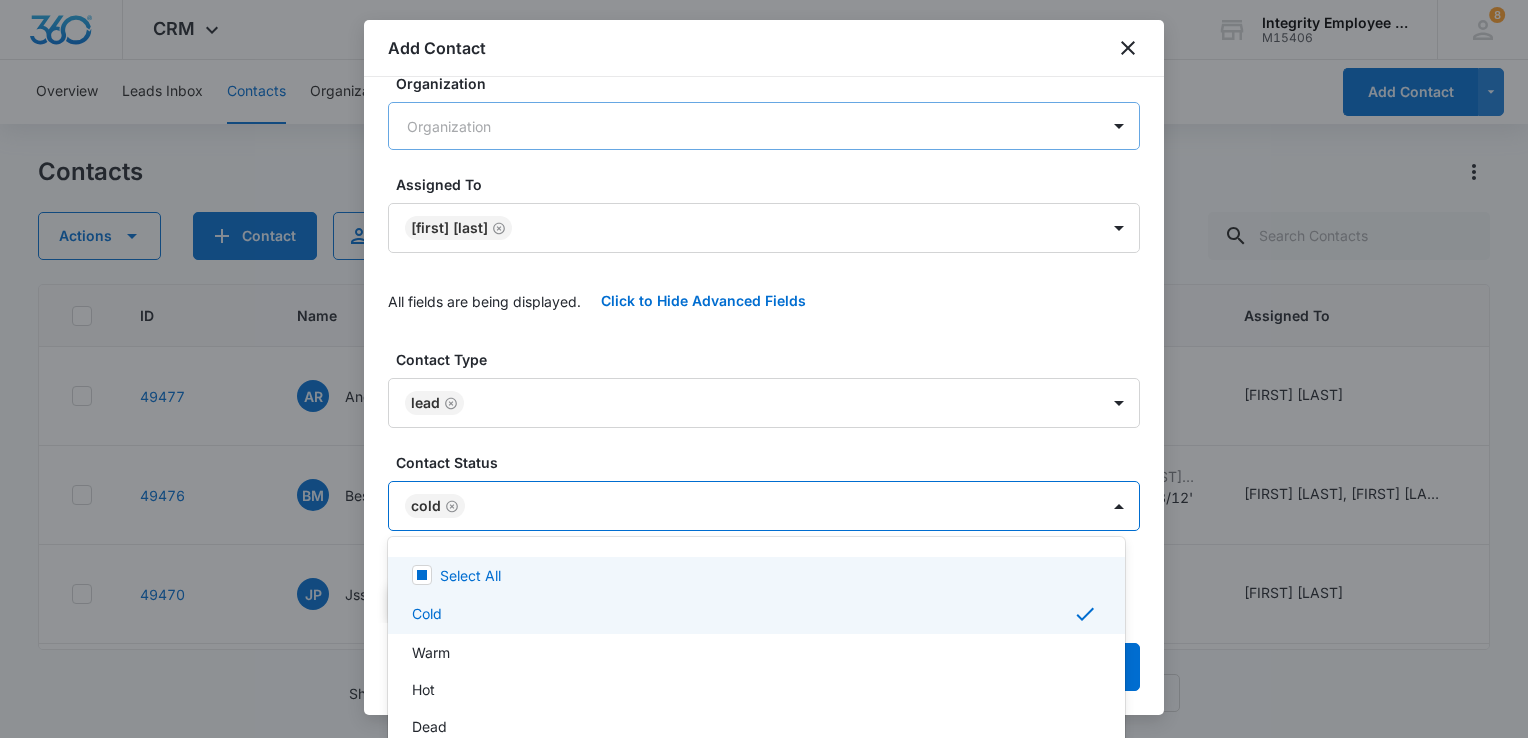 click at bounding box center [764, 369] 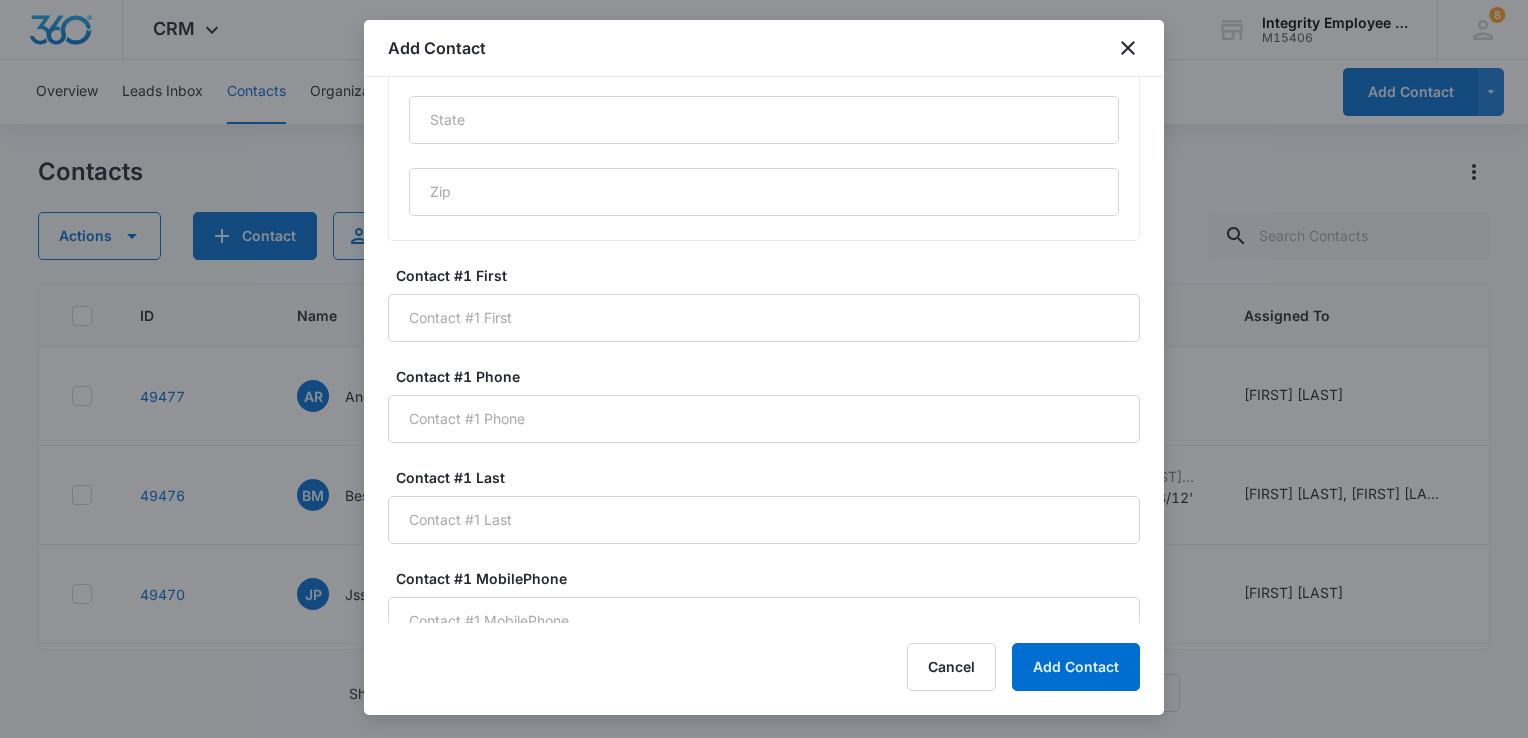 scroll, scrollTop: 1233, scrollLeft: 0, axis: vertical 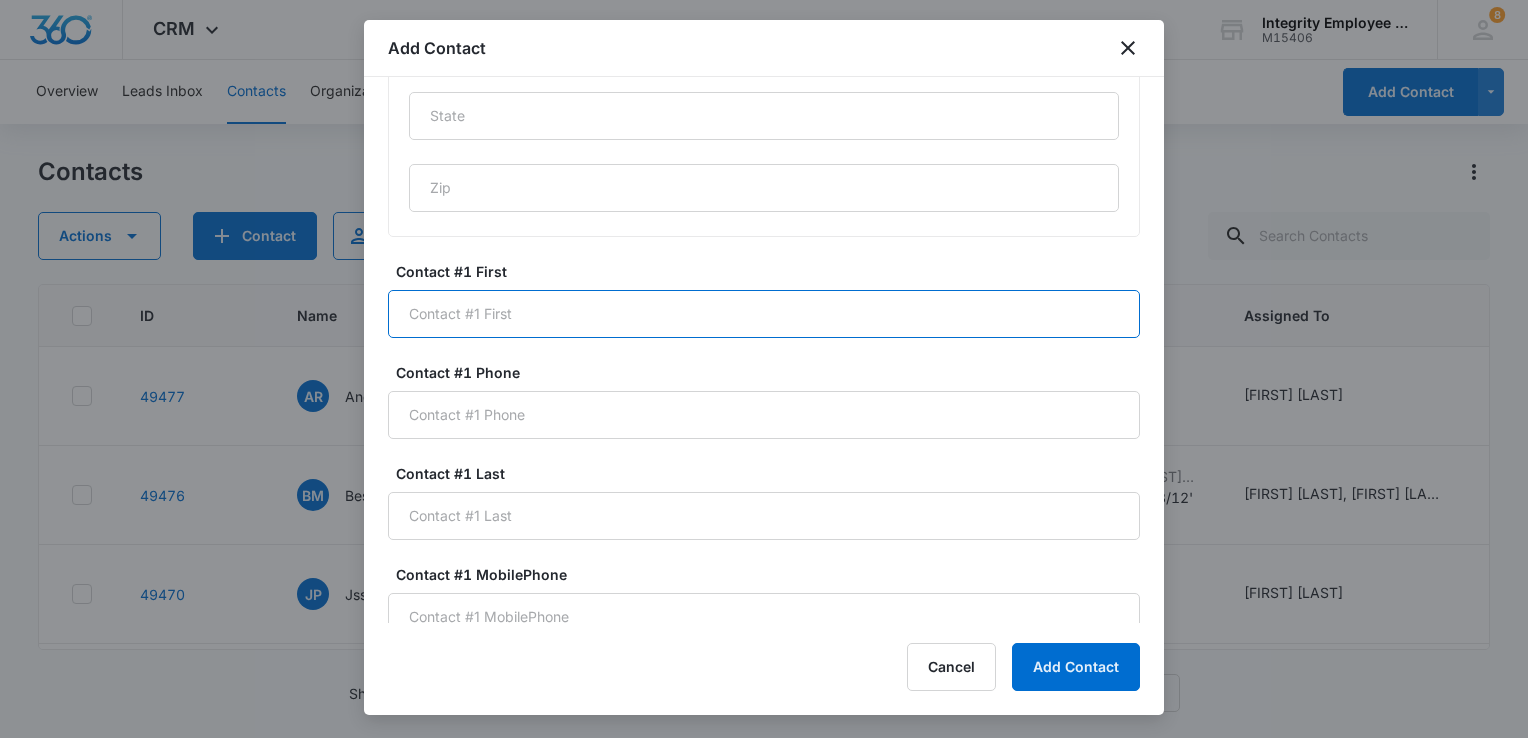 click on "Contact #1 First" at bounding box center [764, 314] 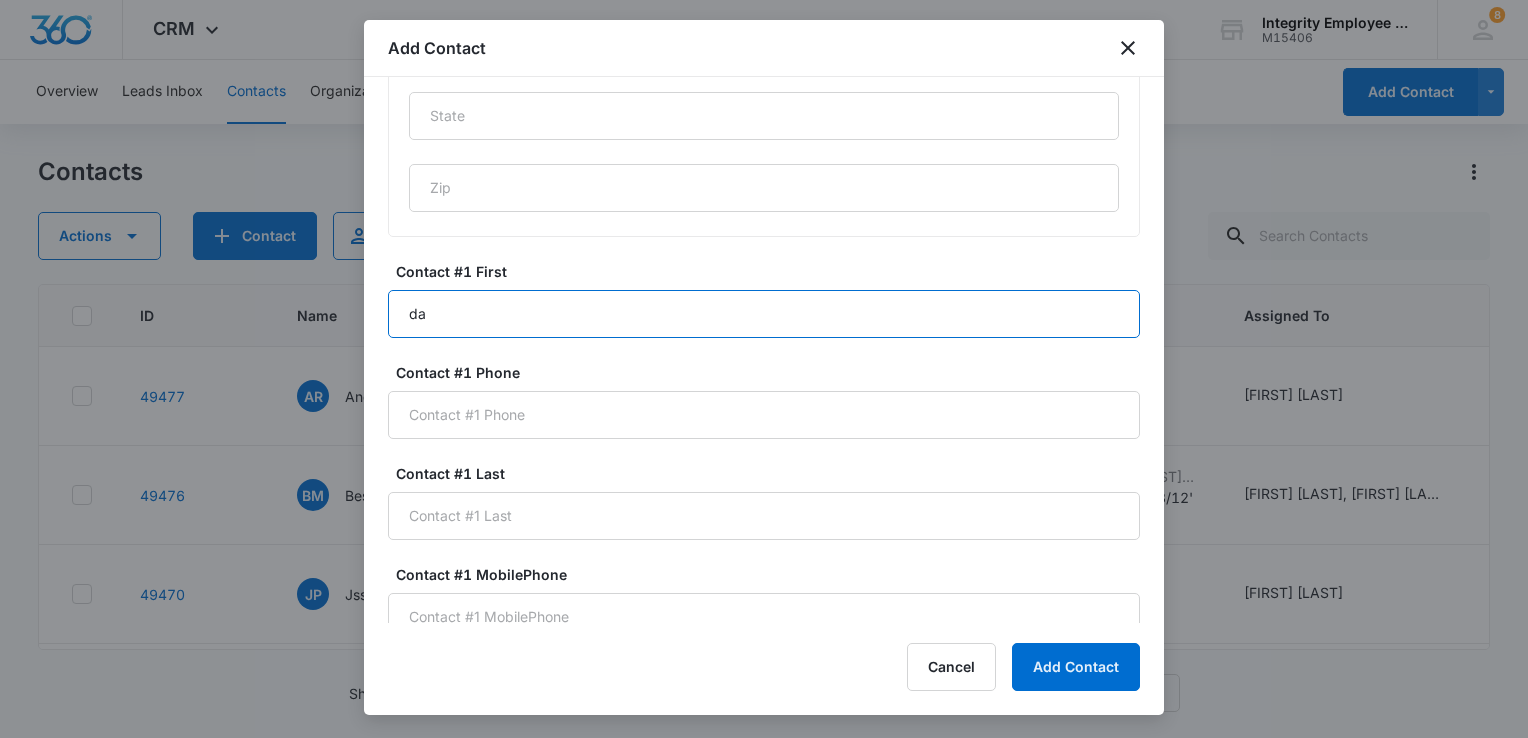 type on "d" 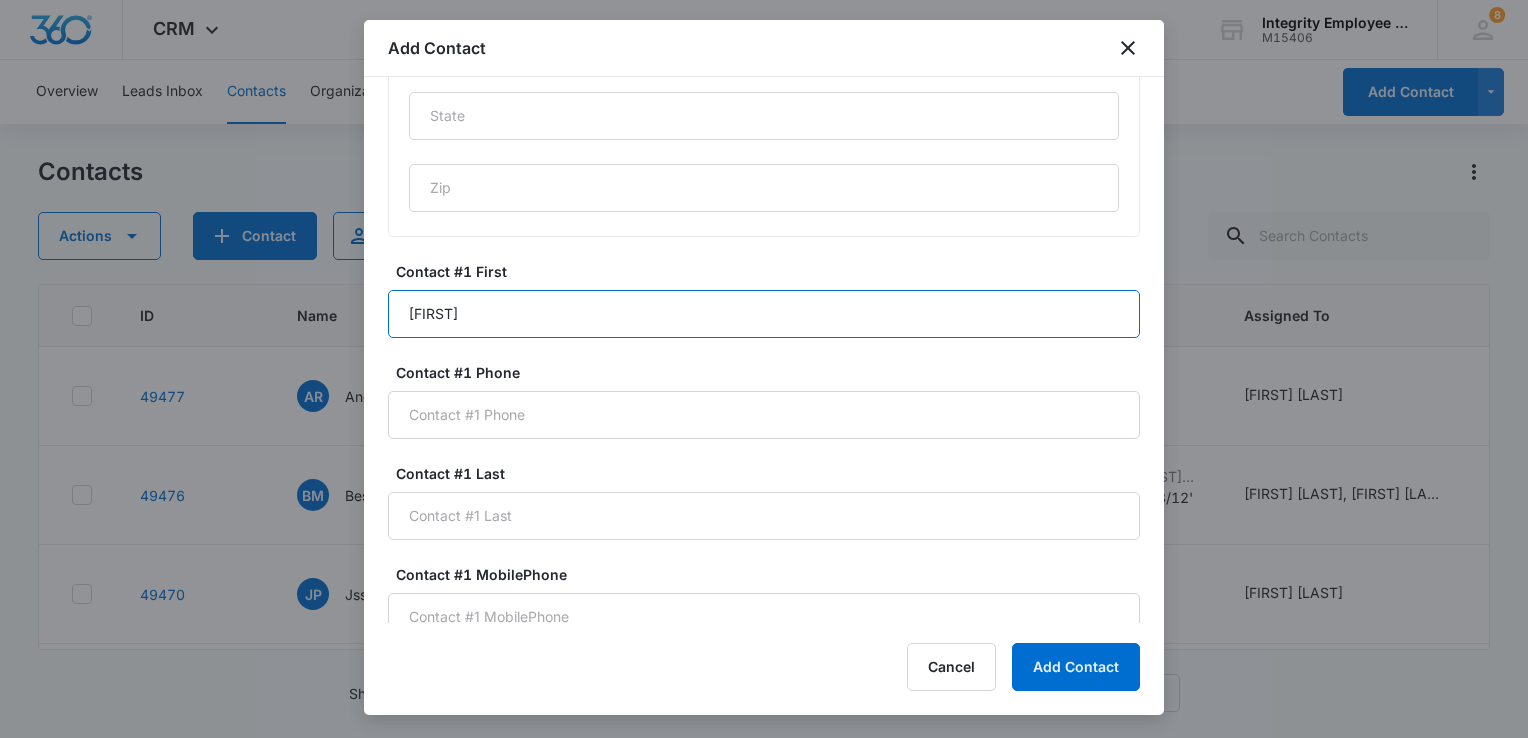 type on "[FIRST]" 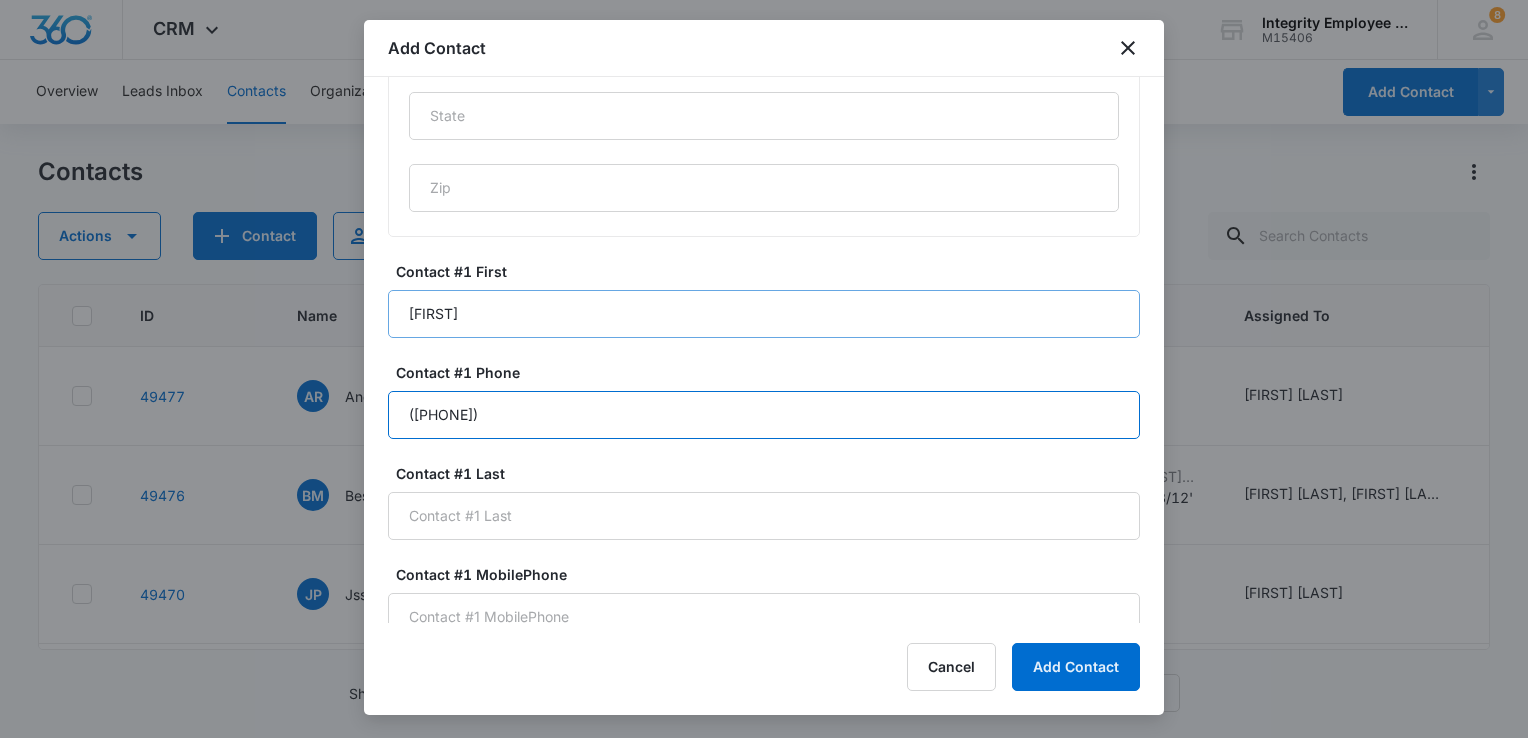 type on "([PHONE])" 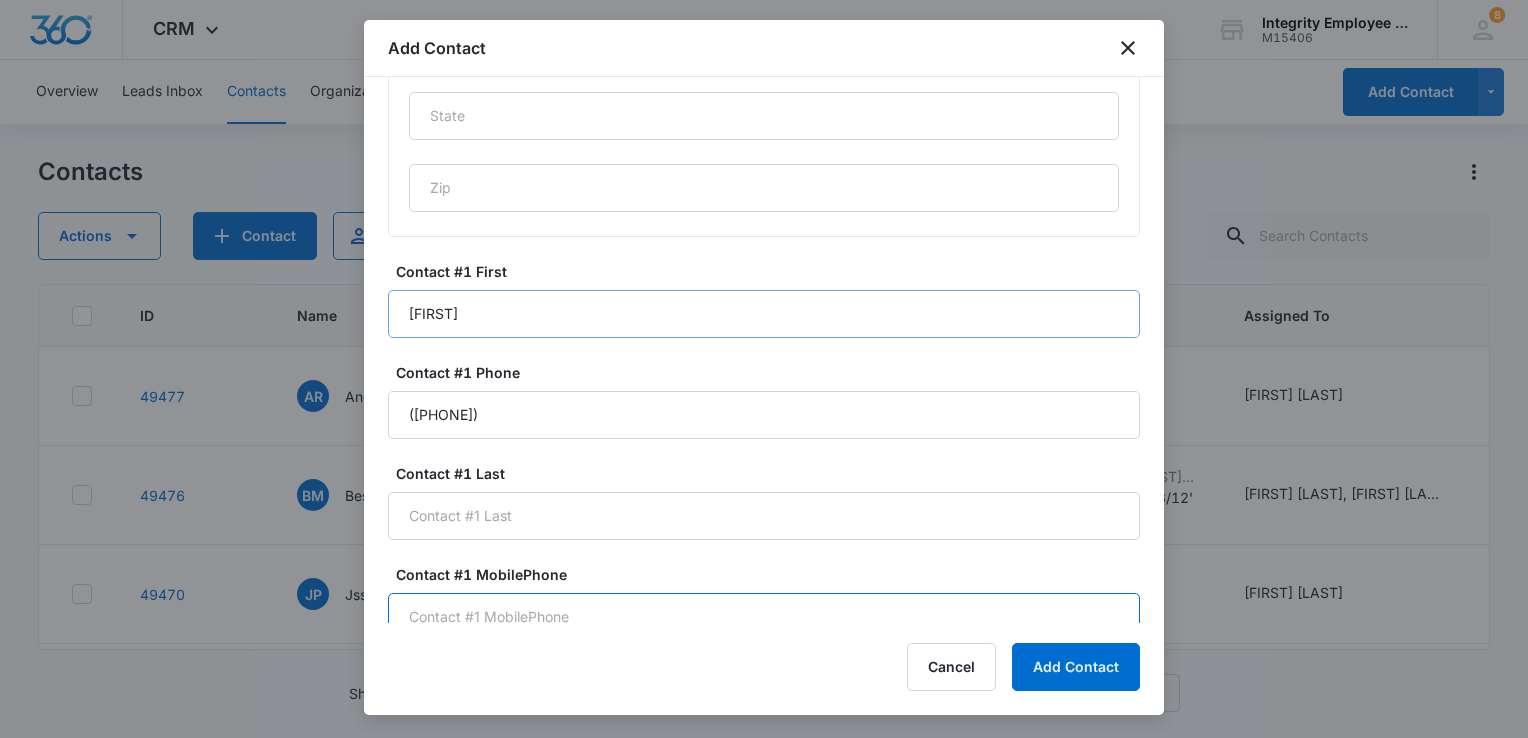 scroll, scrollTop: 1248, scrollLeft: 0, axis: vertical 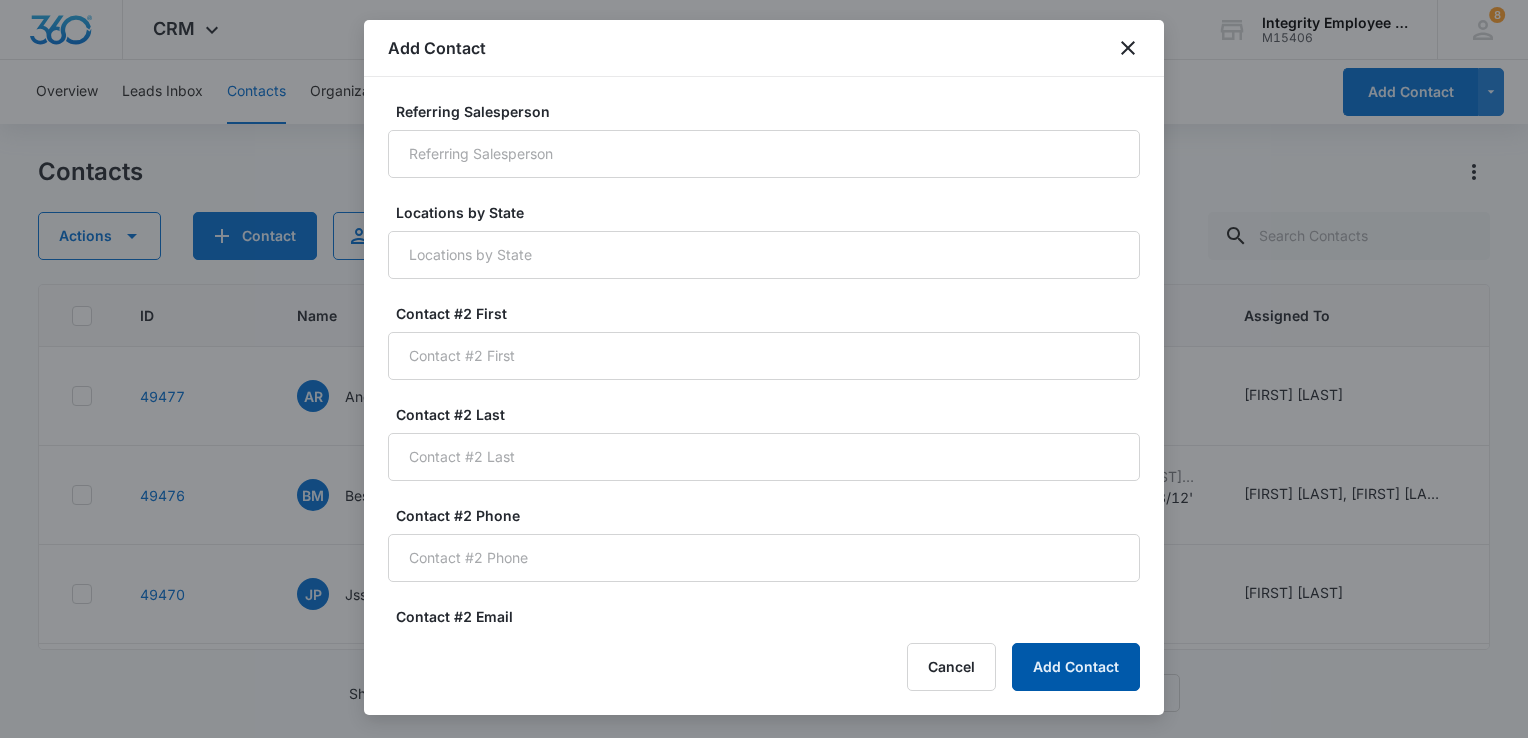 type on "jake@[EMAIL]" 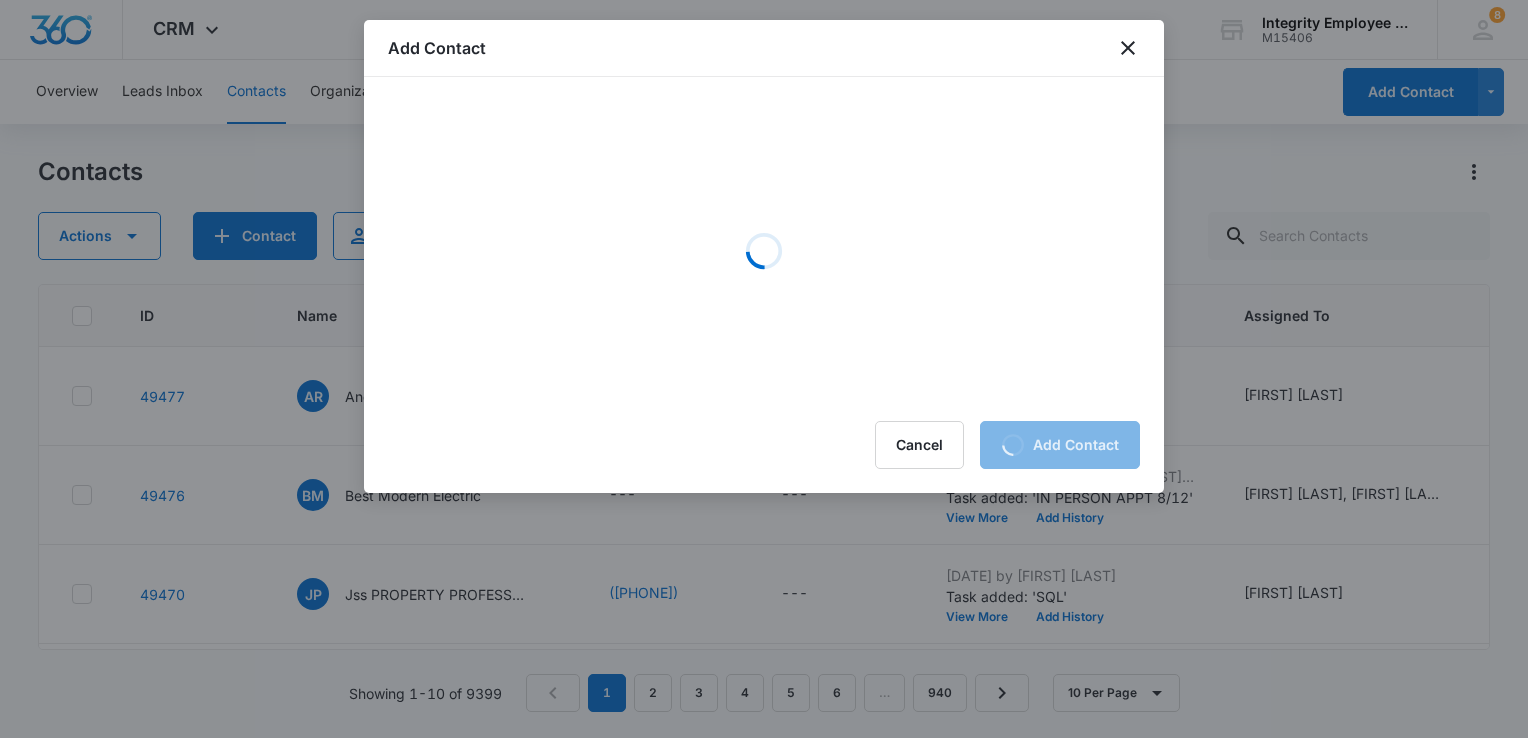 scroll, scrollTop: 0, scrollLeft: 0, axis: both 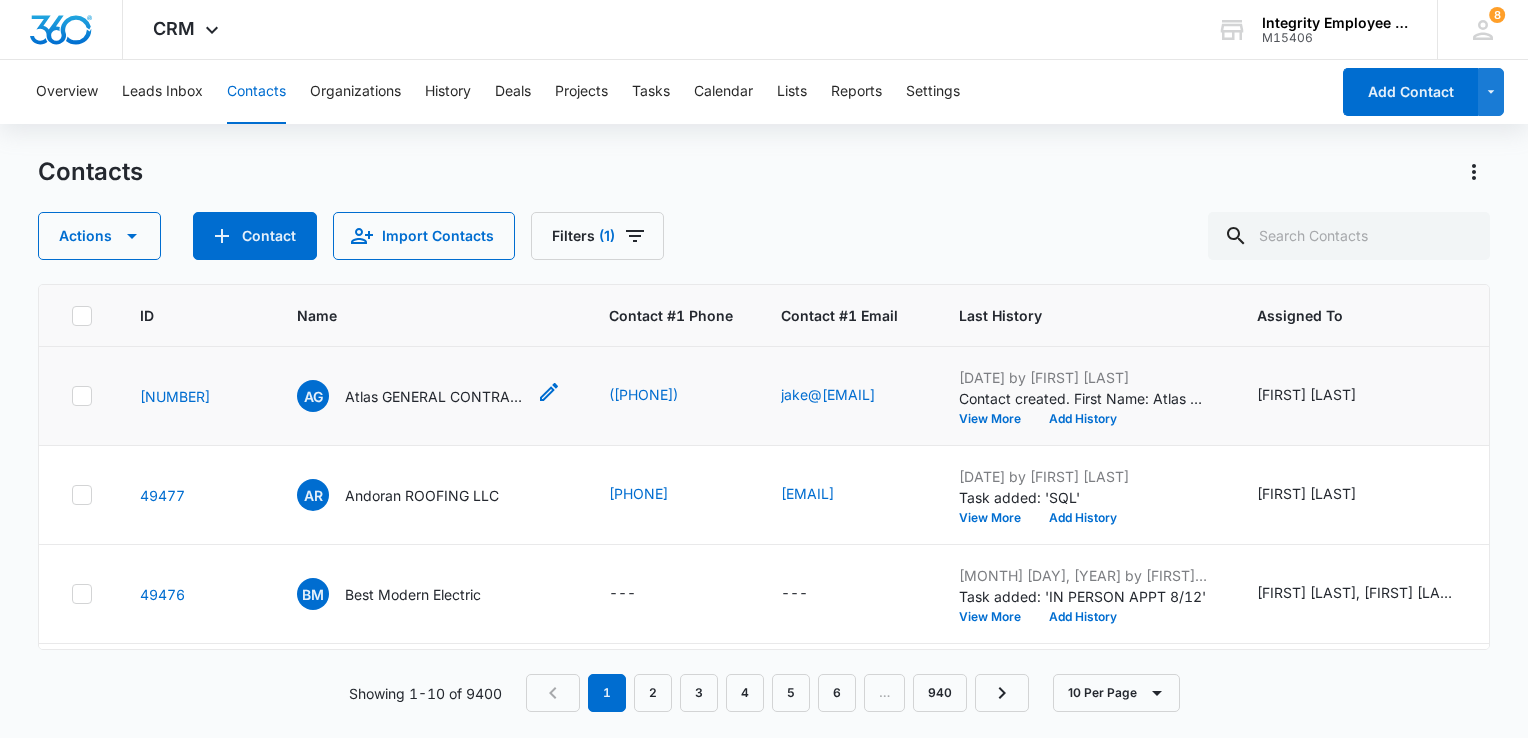 click on "Atlas GENERAL CONTRACTING INC DBA" at bounding box center (435, 396) 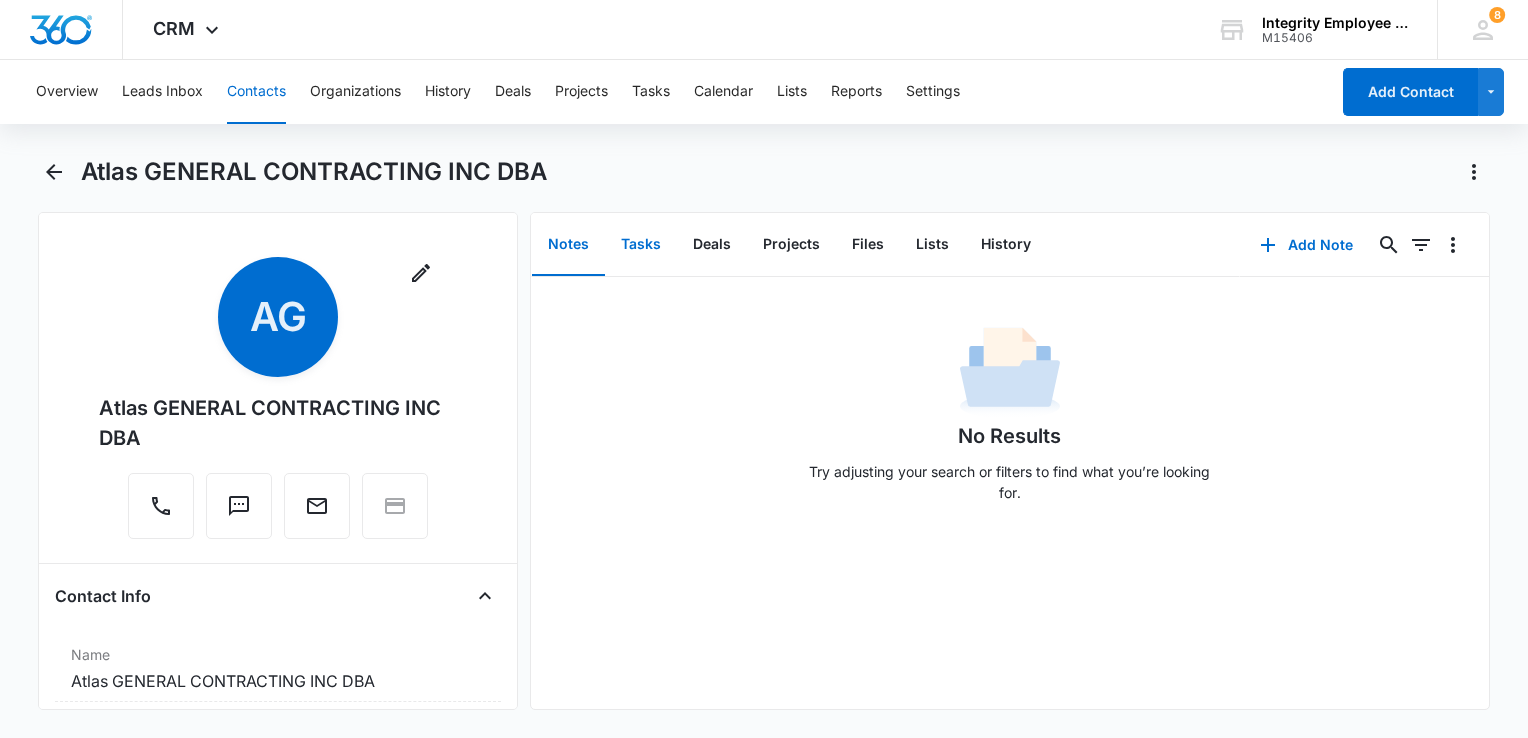 click on "Tasks" at bounding box center [641, 245] 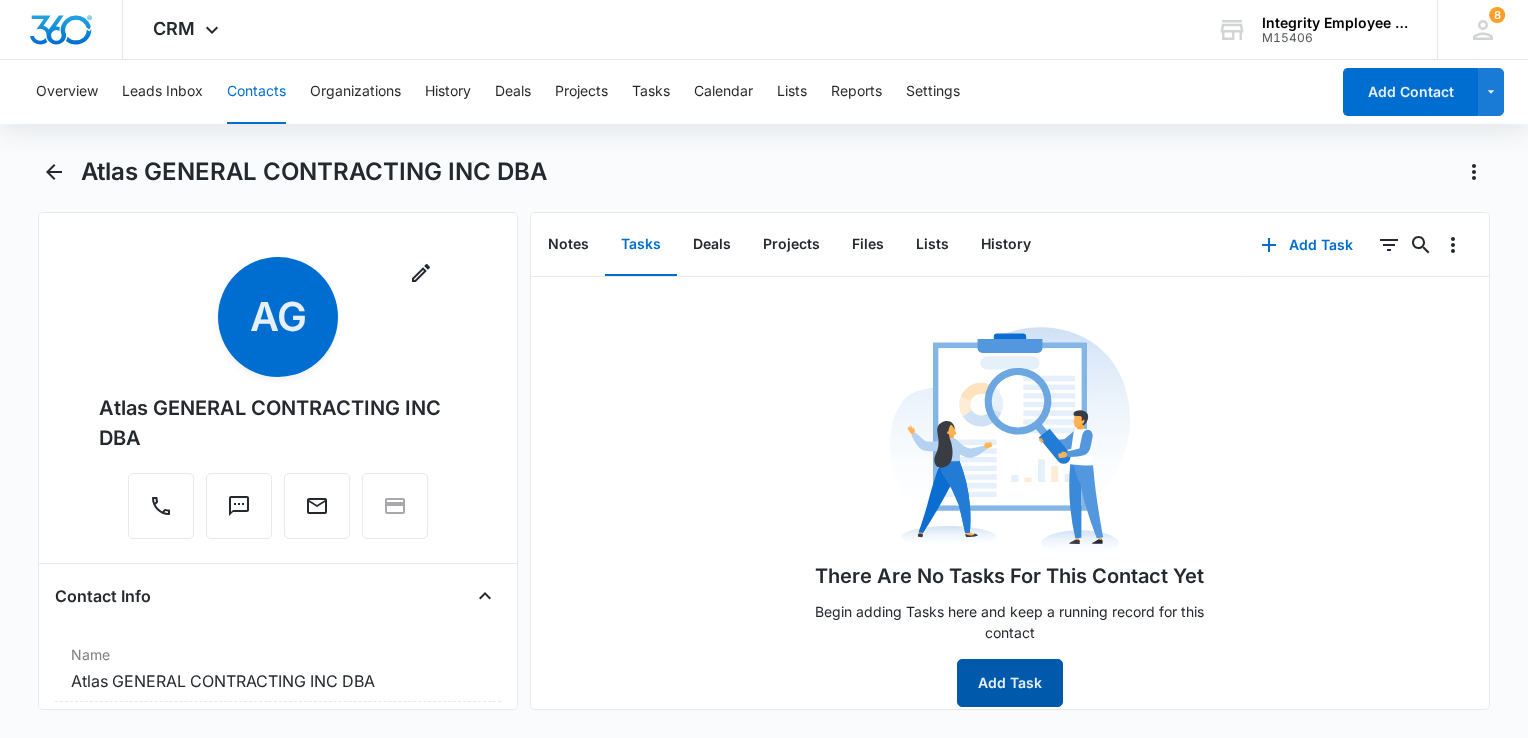 click on "Add Task" at bounding box center (1010, 683) 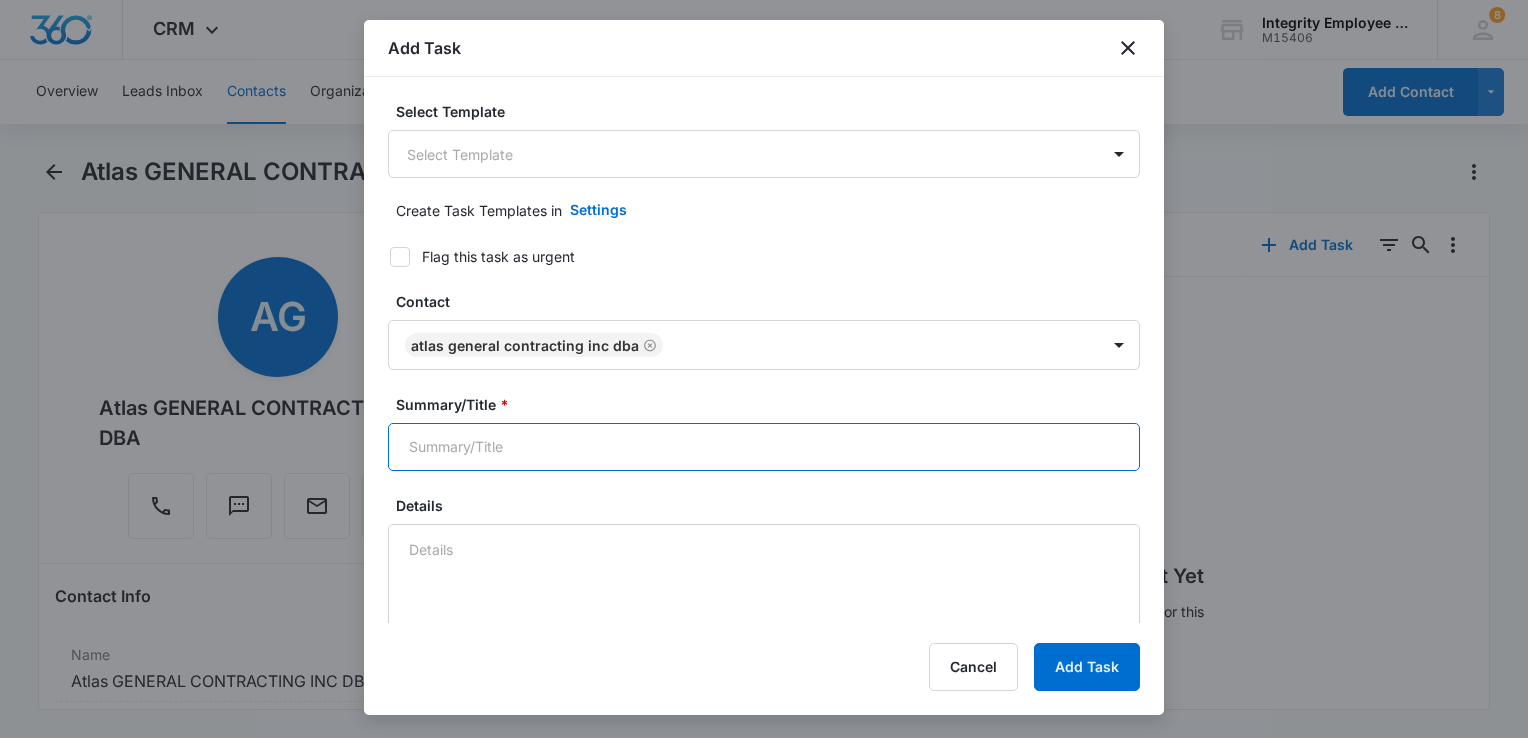 click on "Summary/Title *" at bounding box center (764, 447) 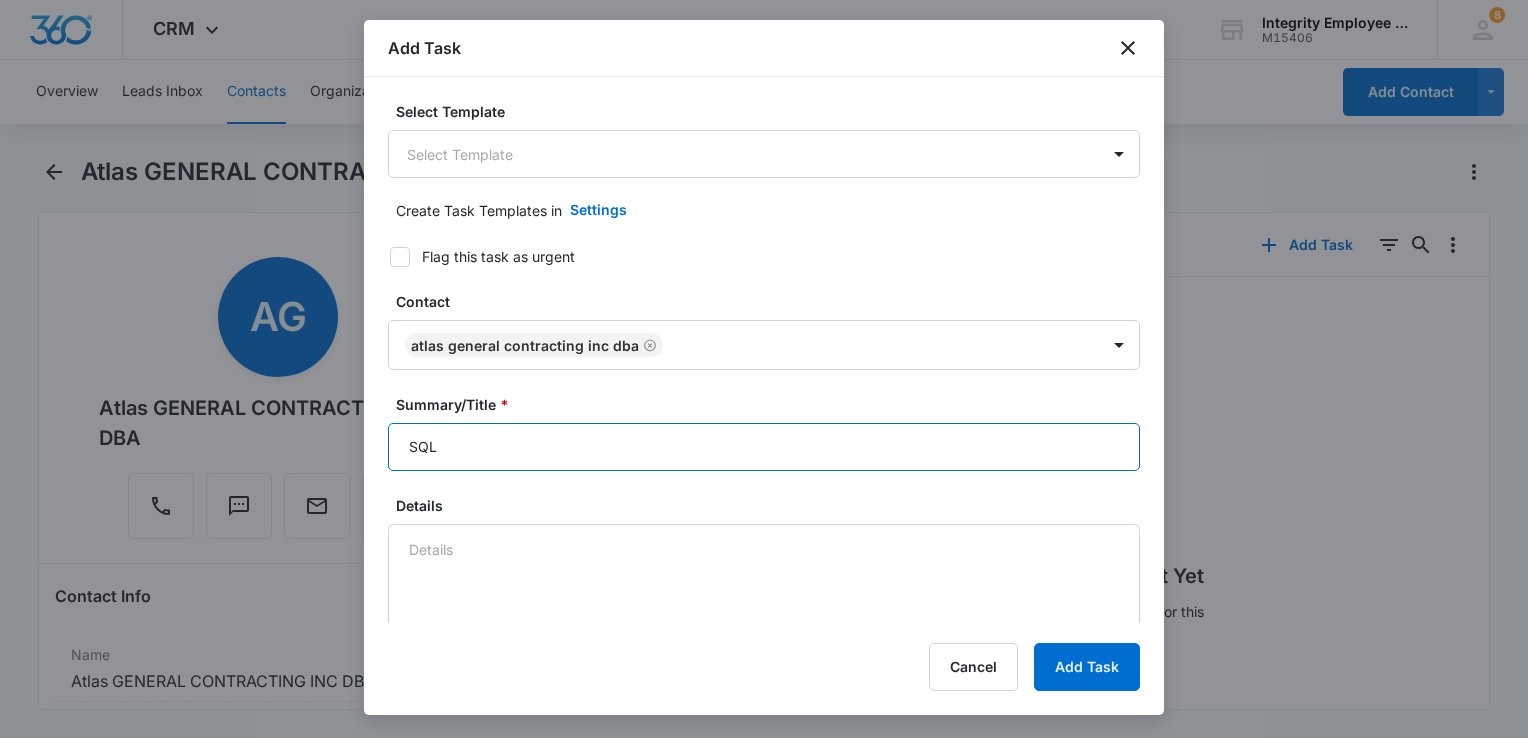 type on "SQL" 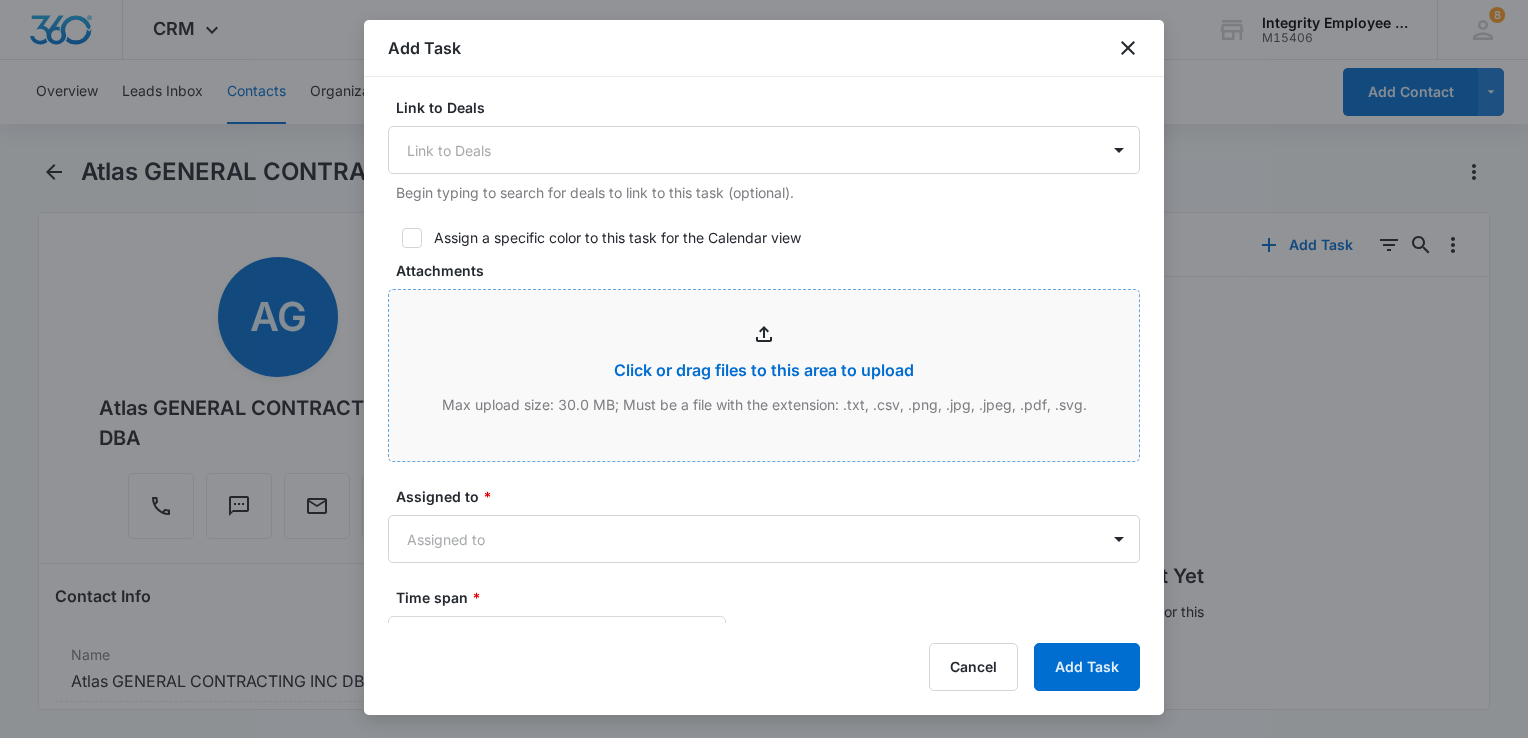 scroll, scrollTop: 800, scrollLeft: 0, axis: vertical 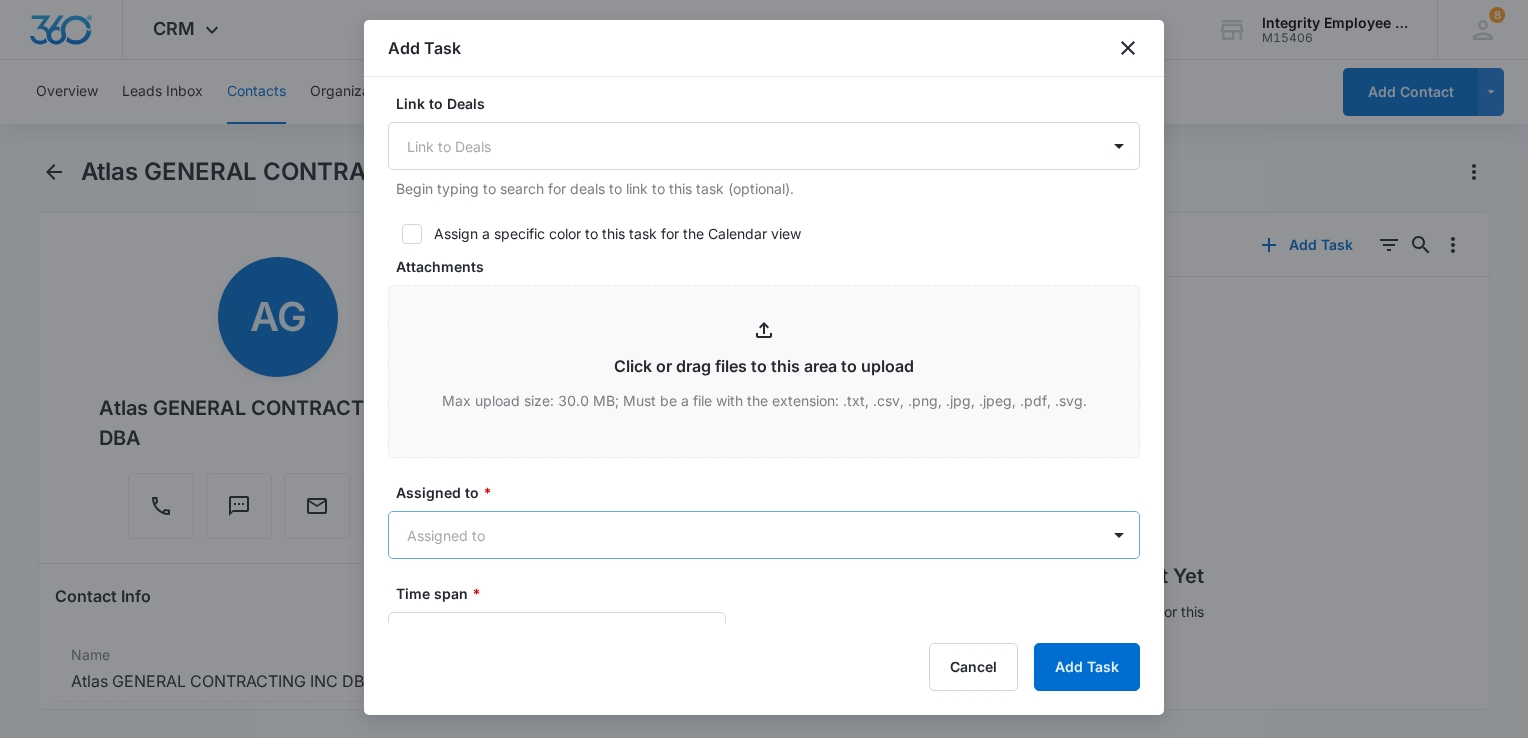 type on "8/5- I didn't talk with the owner, but with a newer employee that is working in the office for him and does payroll. They just changed recently. Was told that I could contact before the end of the year to see how the new company is working out. Was also provided email address to send info to." 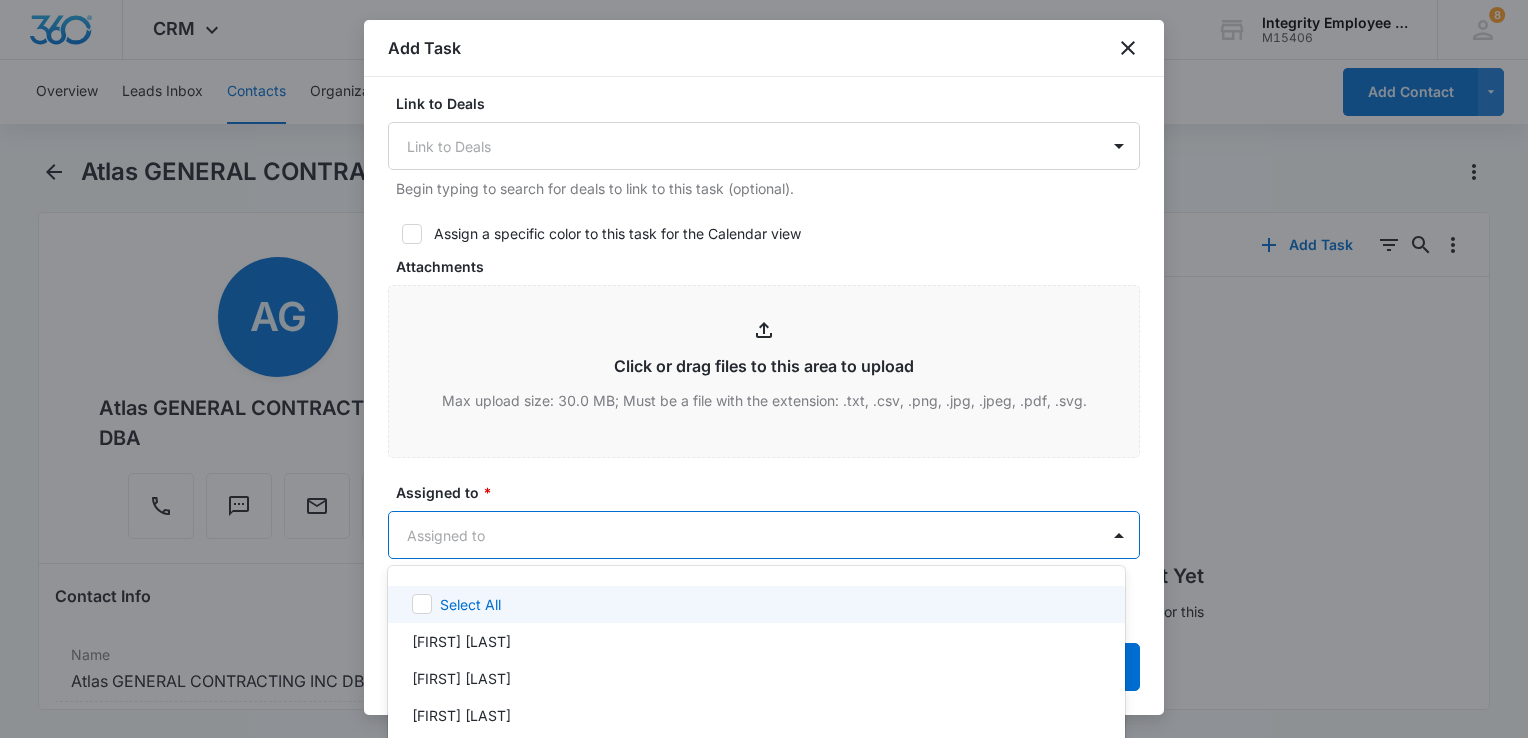 click on "CRM Apps Reputation Websites Forms CRM Email Social Shop Payments POS Content Ads Intelligence Files Brand Settings Integrity Employee Leasing M15406 Your Accounts View All 8 DV [FIRST] [LAST] daniel@[DOMAIN] My Profile 8 Notifications Support Logout Terms & Conditions &nbsp; &nbsp; Privacy Policy Overview Leads Inbox Contacts Organizations History Deals Projects Tasks Calendar Lists Reports Settings Add Contact Atlas GENERAL CONTRACTING INC DBA Remove AG Atlas GENERAL CONTRACTING INC DBA Contact Info Name Cancel Save Changes Atlas GENERAL CONTRACTING INC DBA Phone Cancel Save Changes ([PHONE]) Email Cancel Save Changes [FIRST]@[DOMAIN] Organization Cancel Save Changes --- Address Cancel Save Changes --- Details Source Cancel Save Changes Insurance X Date Contact Type Cancel Save Changes Lead Contact Status Cancel Save Changes Cold Assigned To Cancel Save Changes [FIRST] [LAST] Tags Cancel Save Changes --- Next Contact Date Cancel Save Changes --- Color Tag Current Color: Cancel Save Changes" at bounding box center (764, 369) 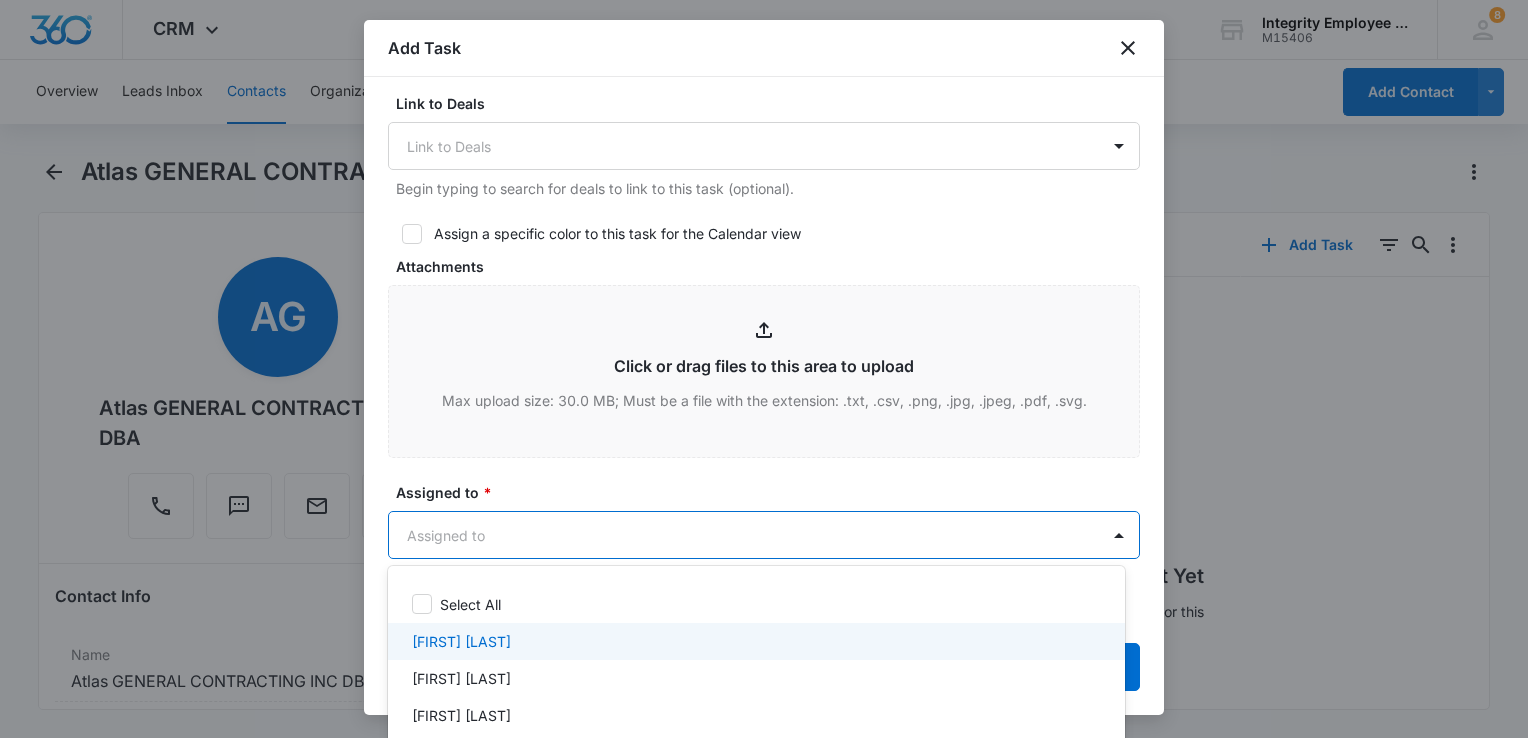 scroll, scrollTop: 100, scrollLeft: 0, axis: vertical 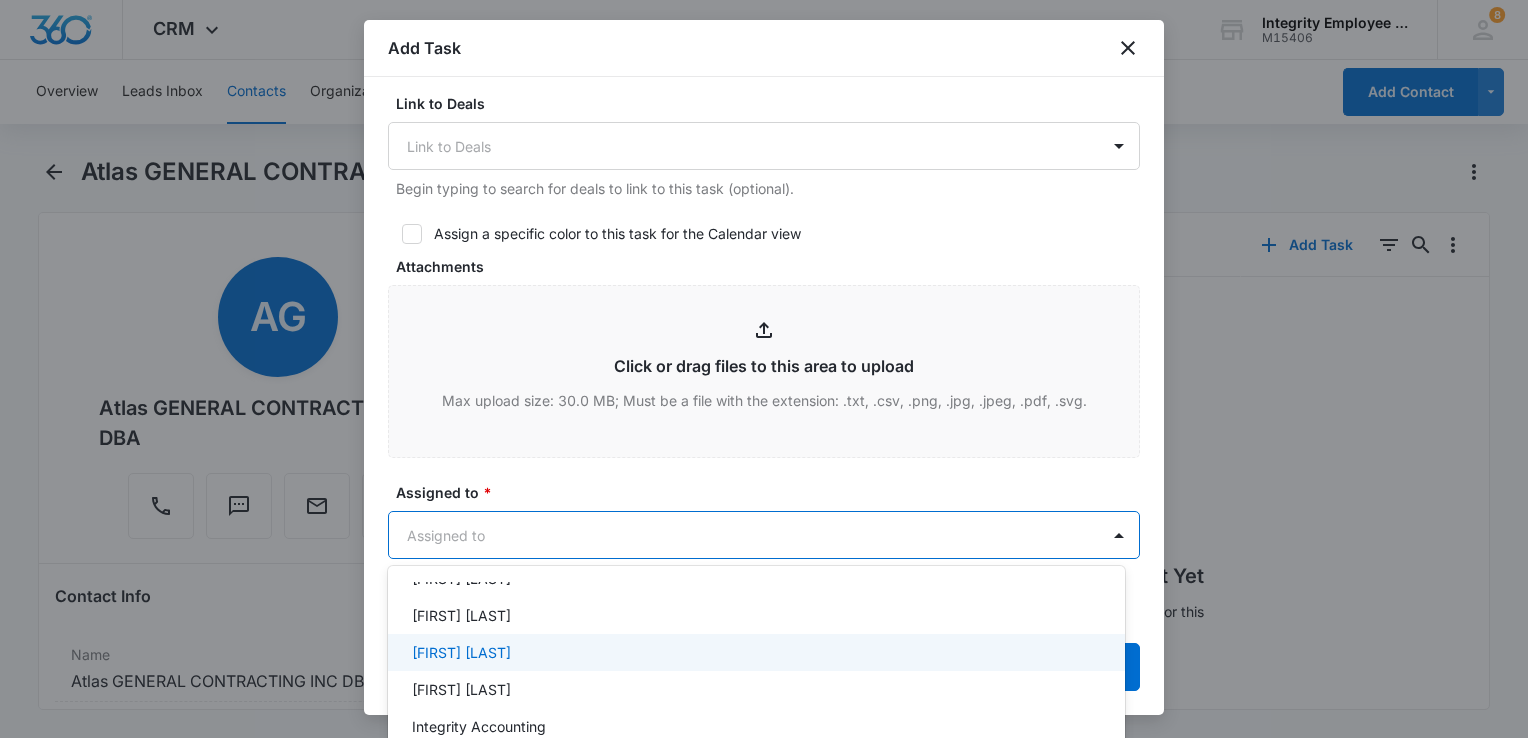 click on "[FIRST] [LAST]" at bounding box center [754, 652] 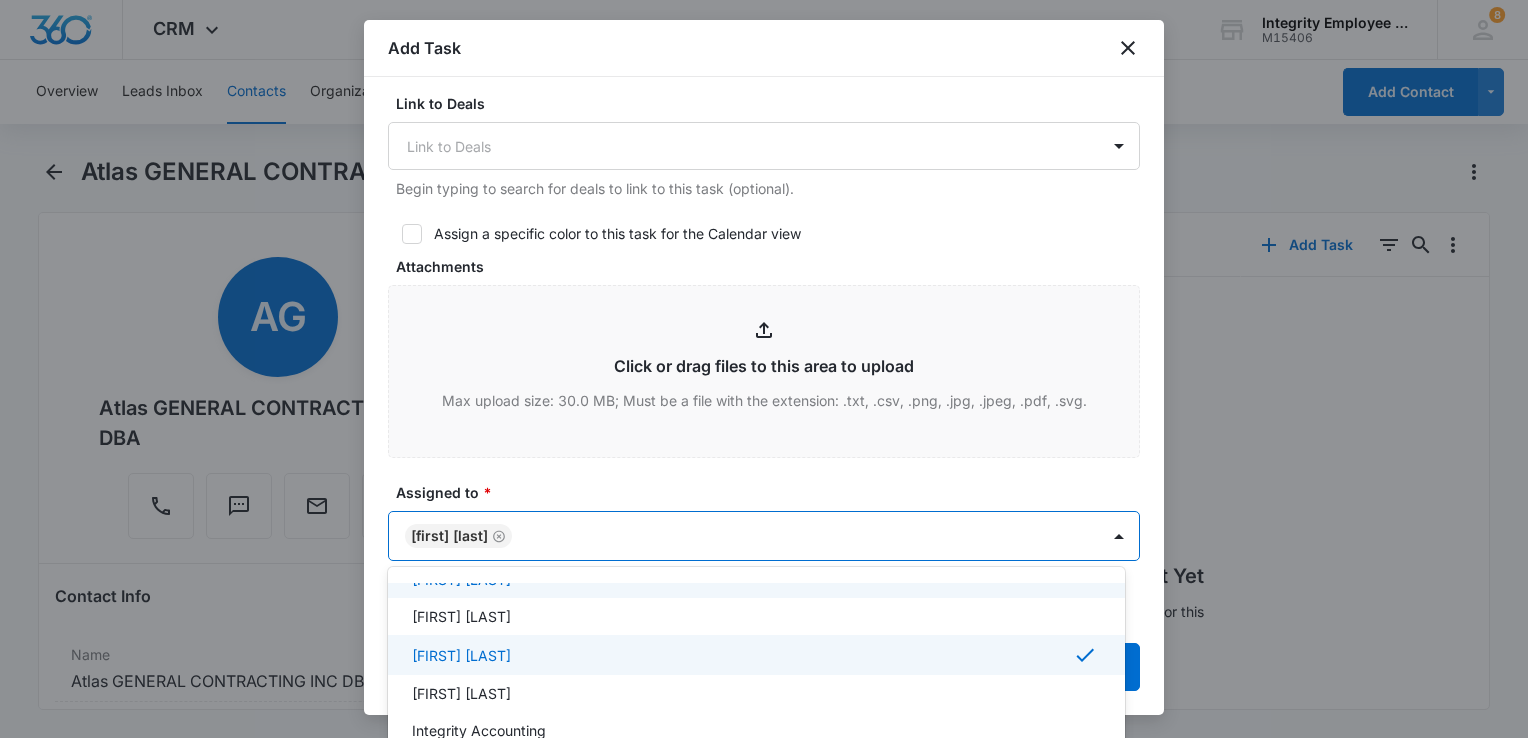 click at bounding box center (764, 369) 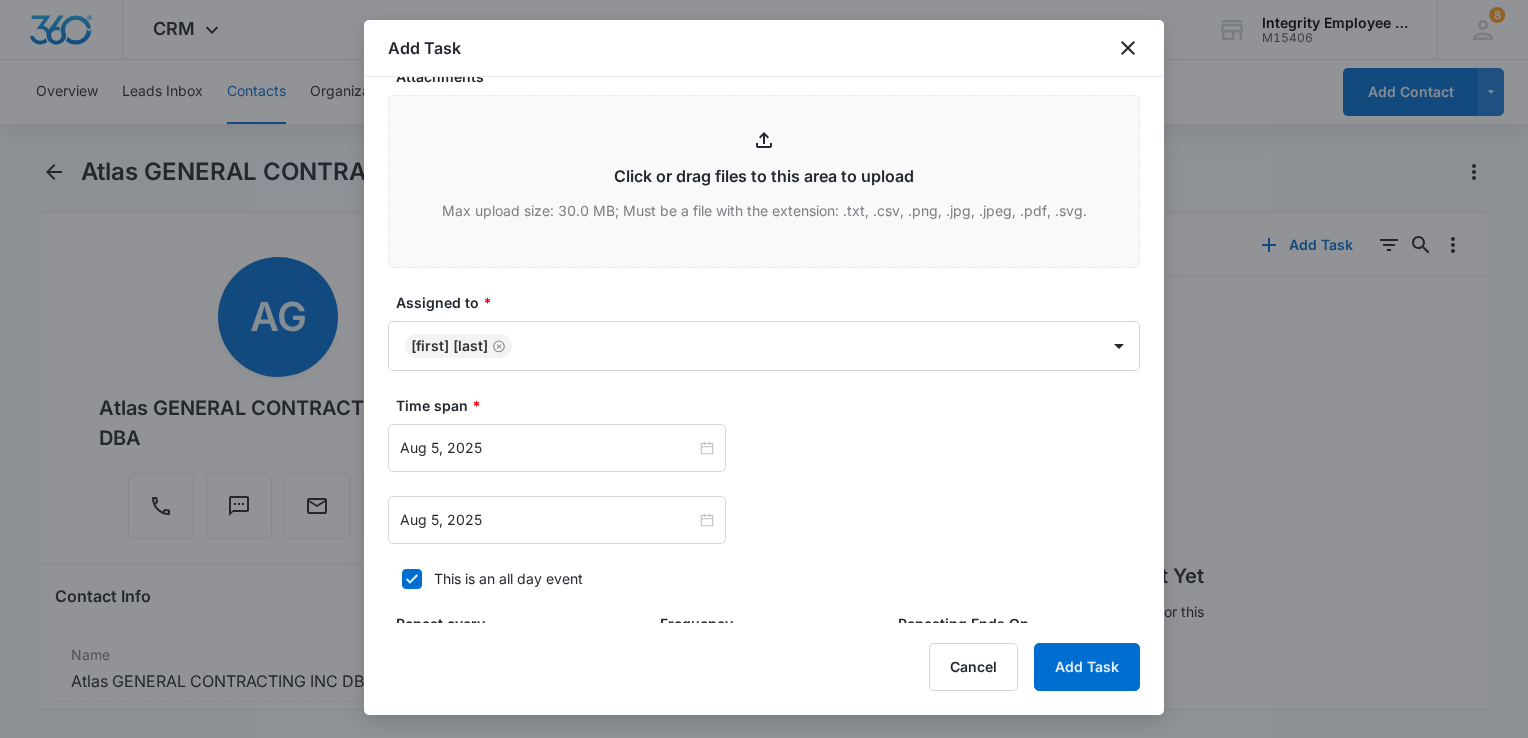 scroll, scrollTop: 1000, scrollLeft: 0, axis: vertical 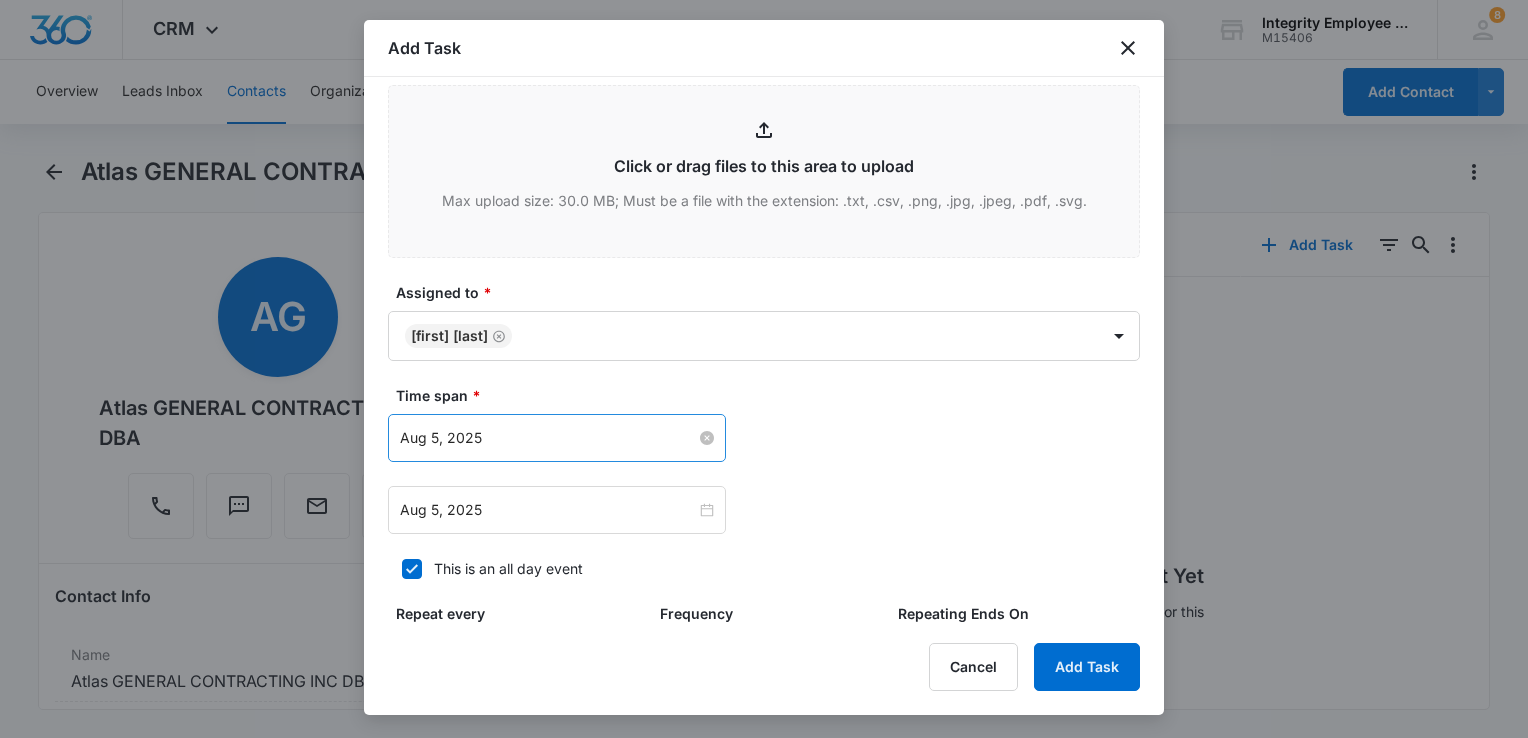 click on "Aug 5, 2025" at bounding box center [548, 438] 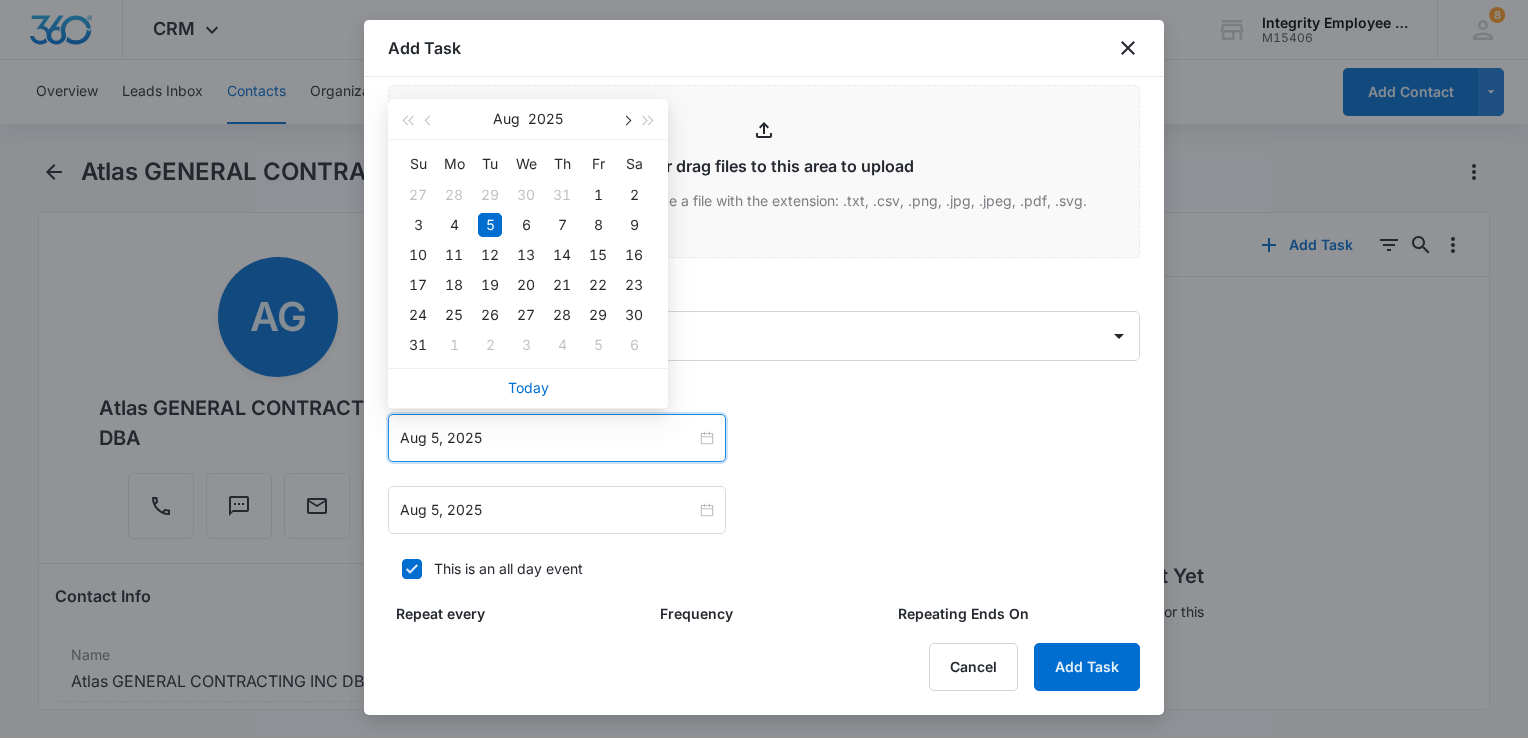 click at bounding box center (626, 119) 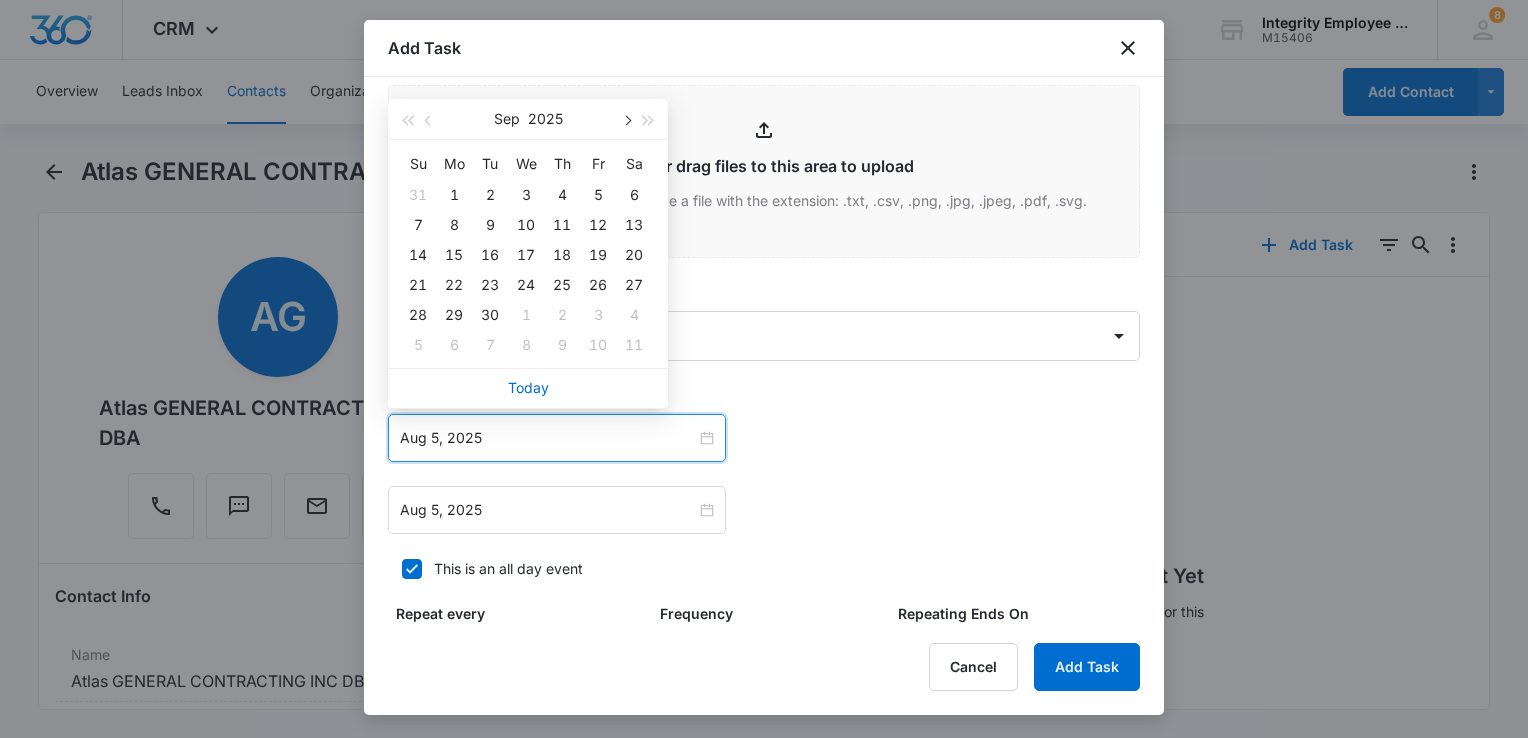 click at bounding box center (626, 119) 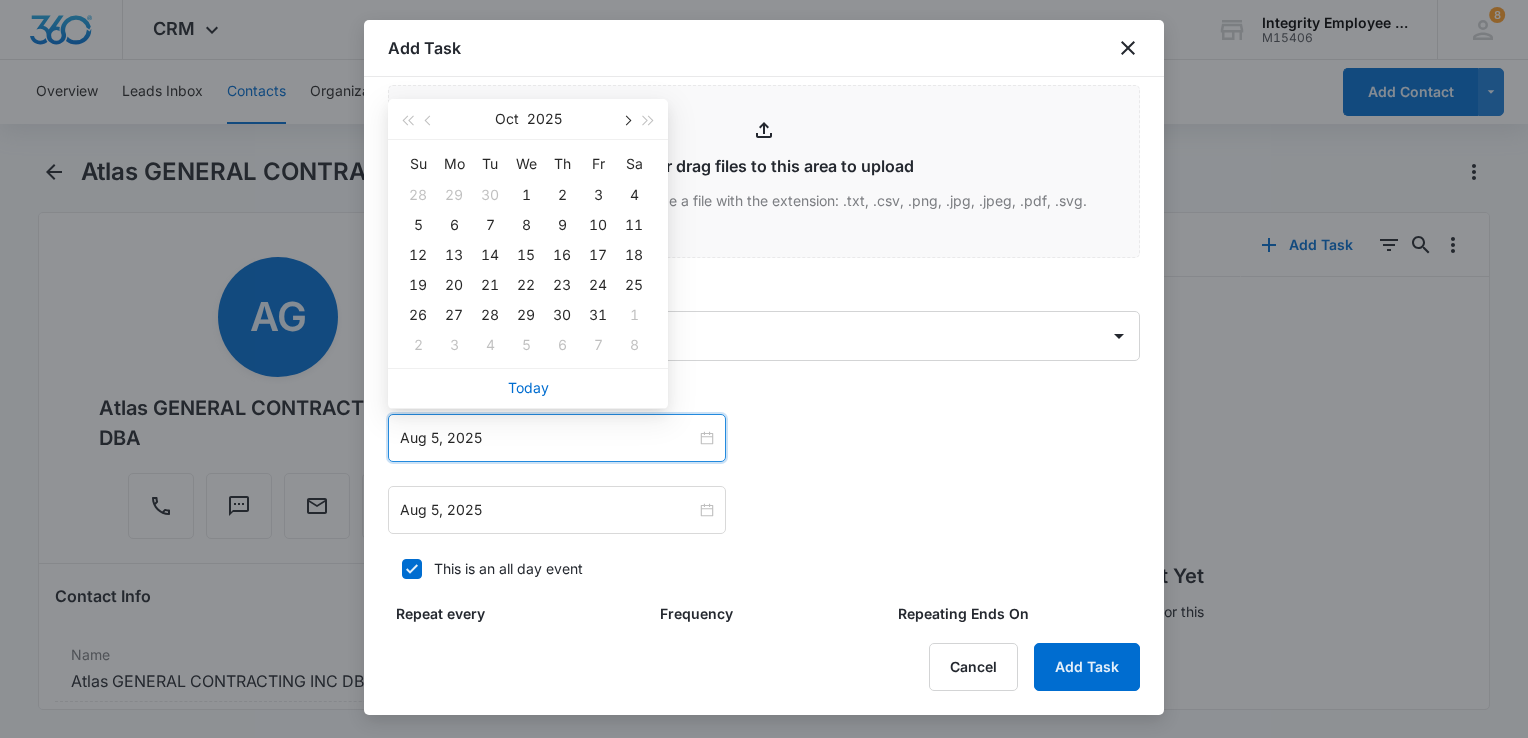 click at bounding box center [626, 119] 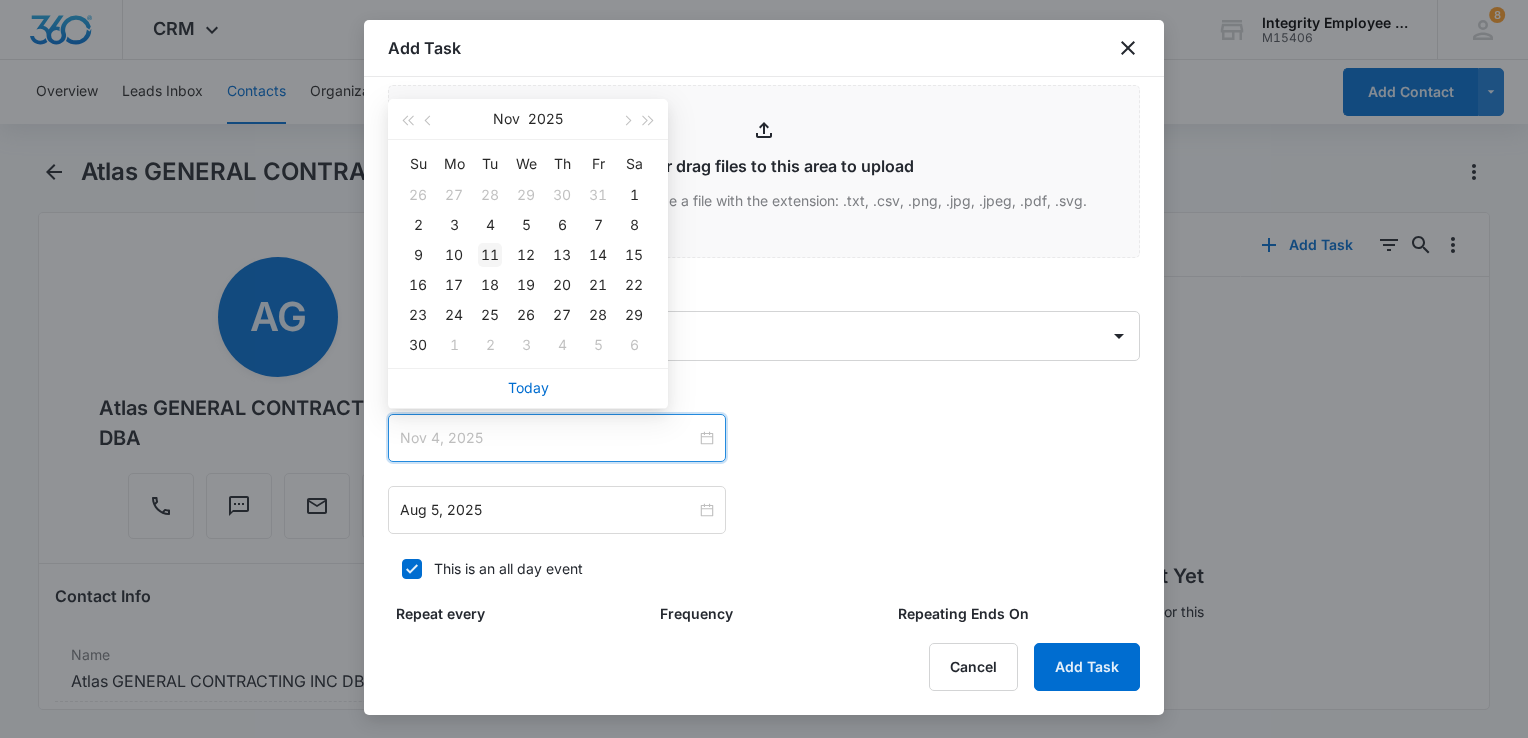 type on "[MONTH] [DAY], [YEAR]" 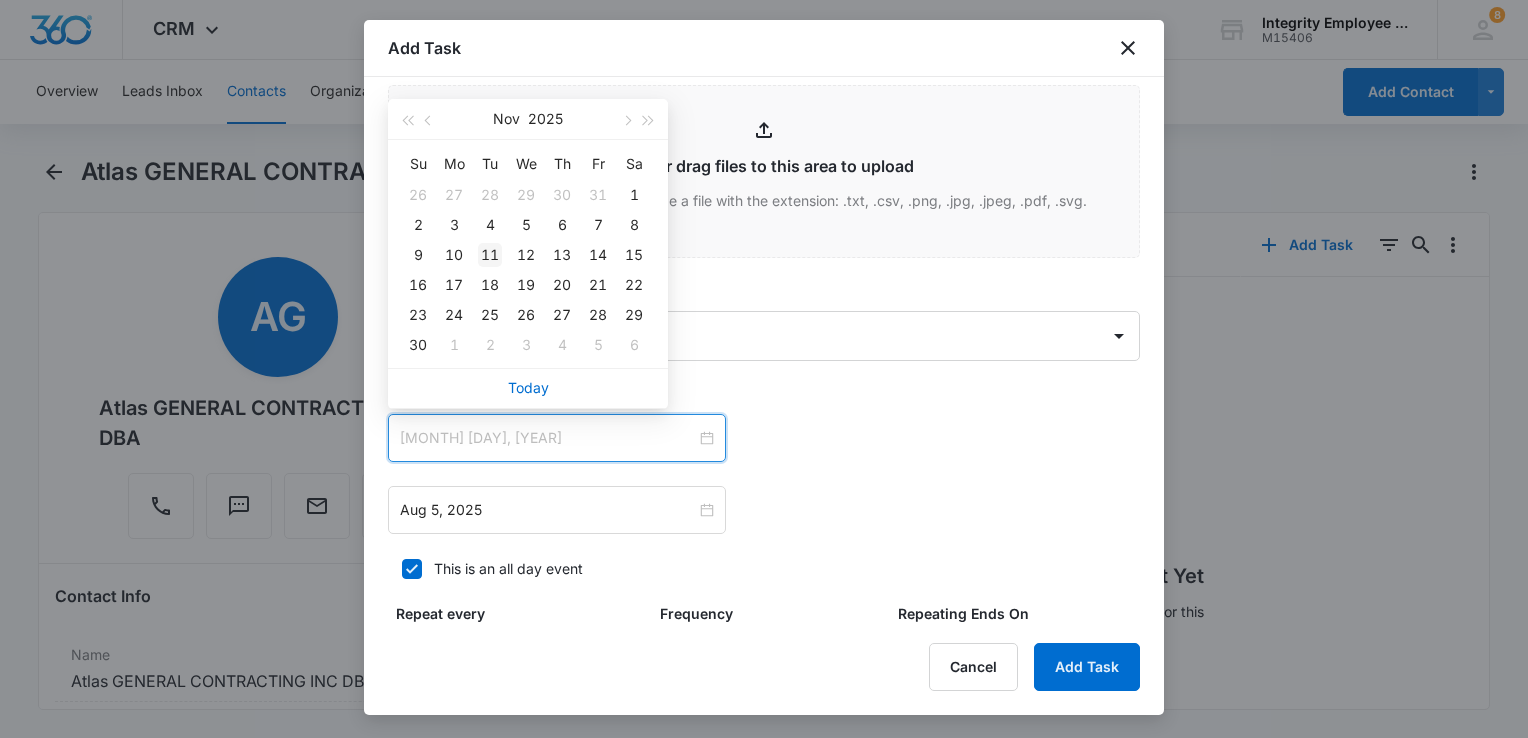 click on "11" at bounding box center [490, 255] 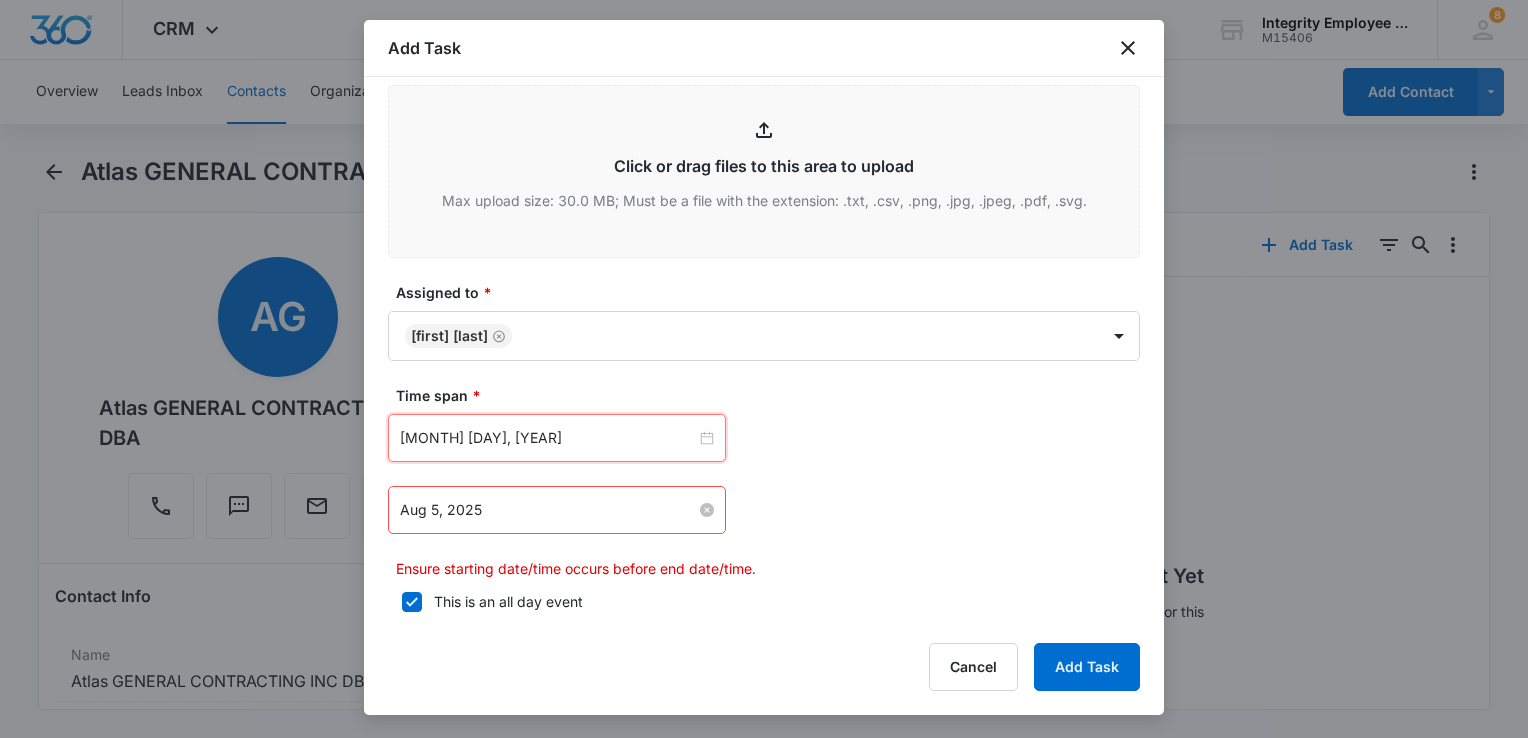 click on "Aug 5, 2025" at bounding box center (548, 510) 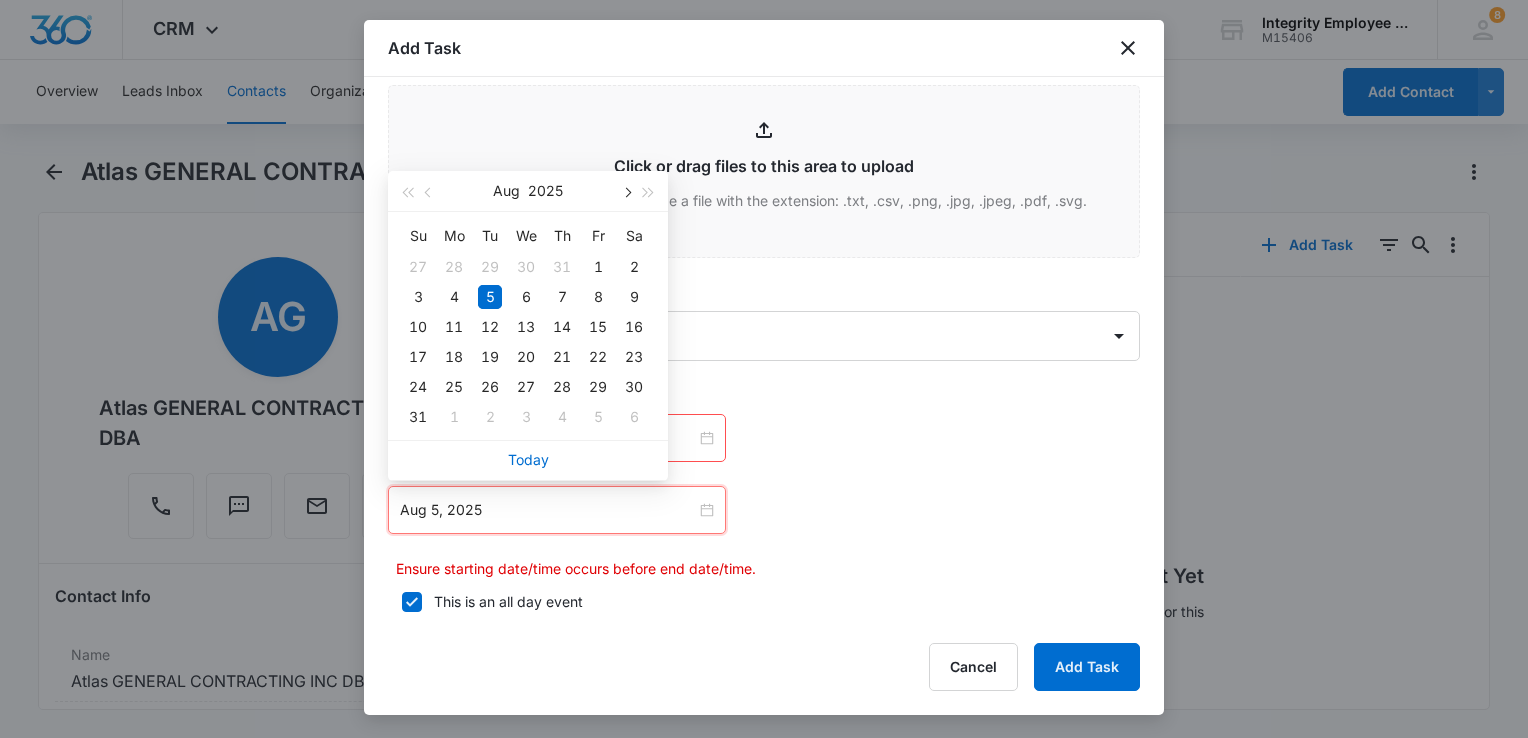 click at bounding box center [626, 193] 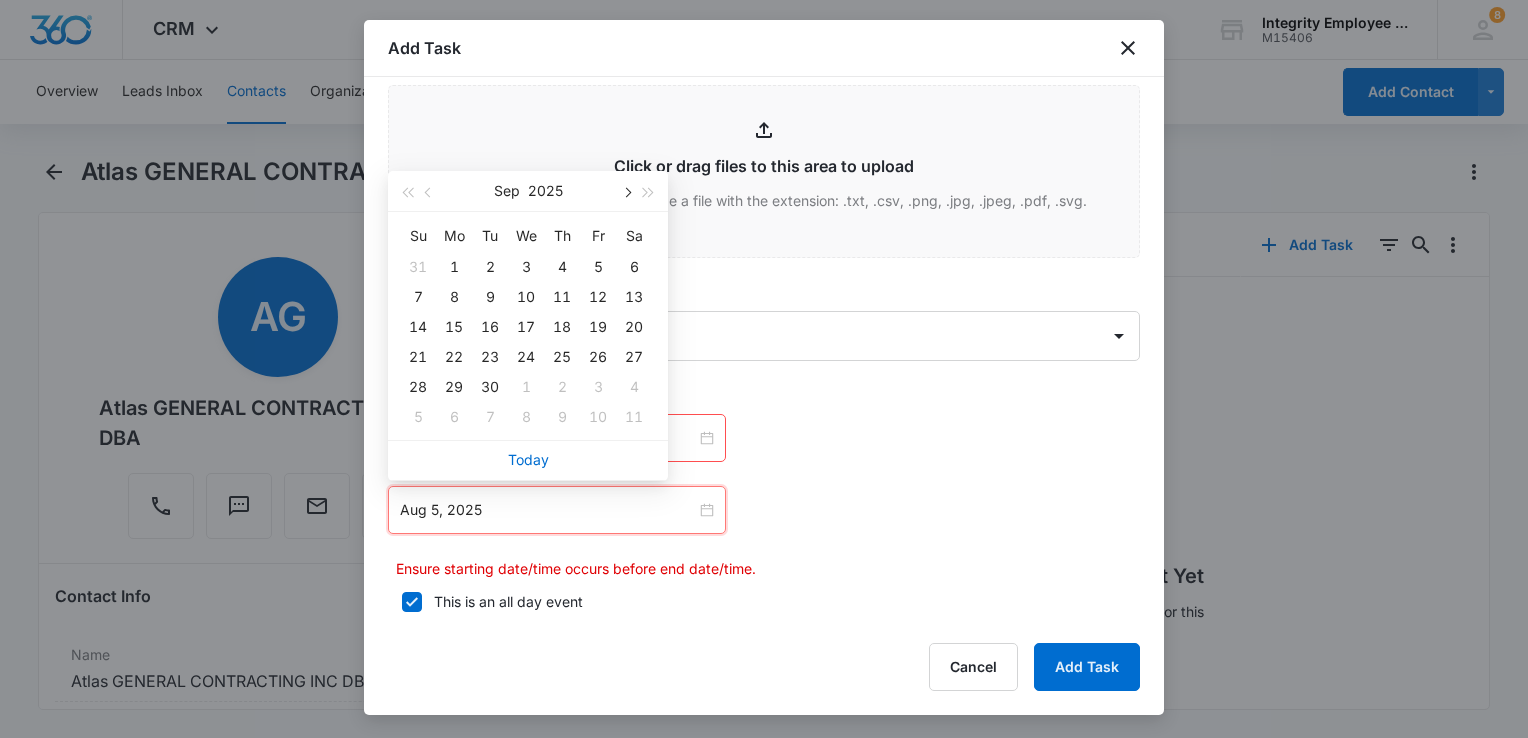 click at bounding box center (626, 193) 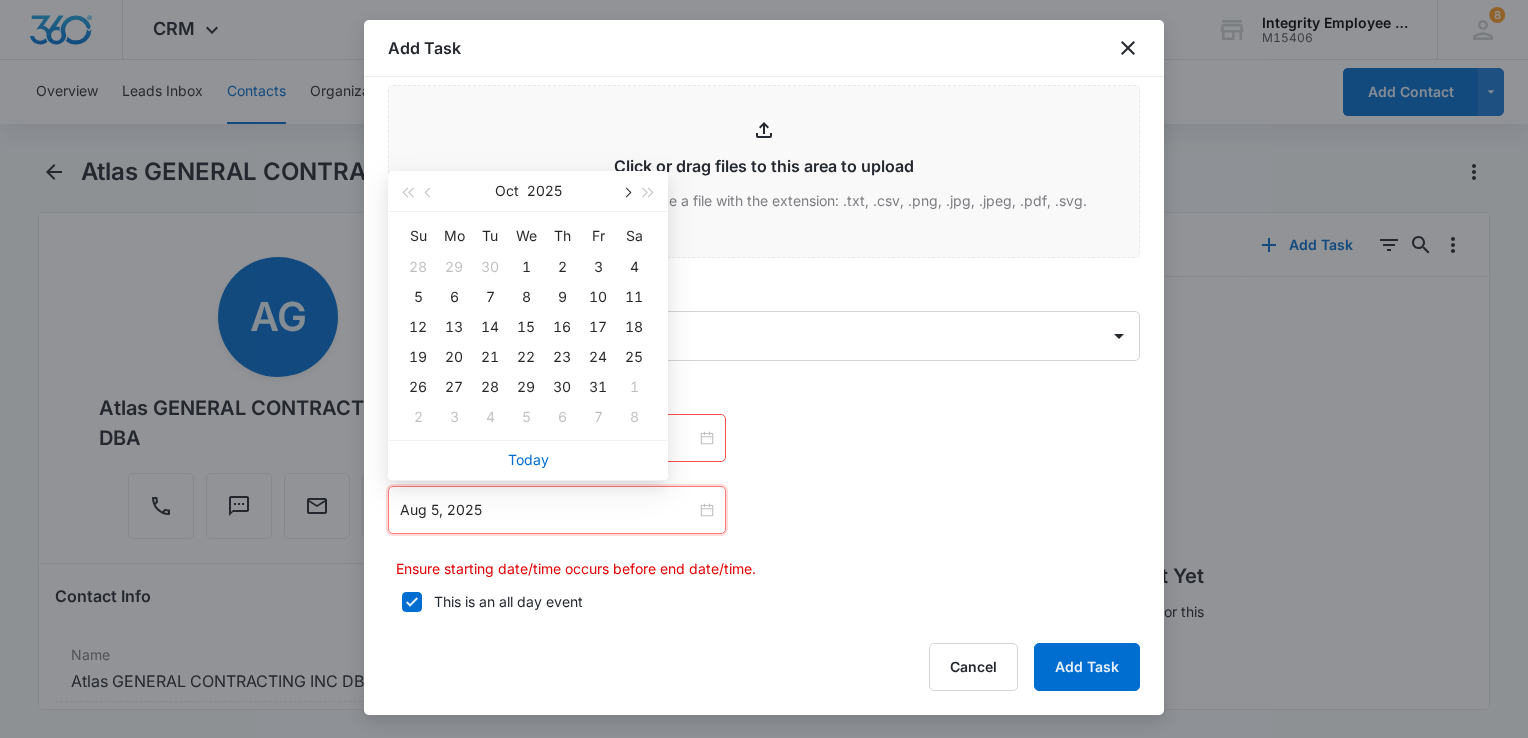 click at bounding box center (626, 193) 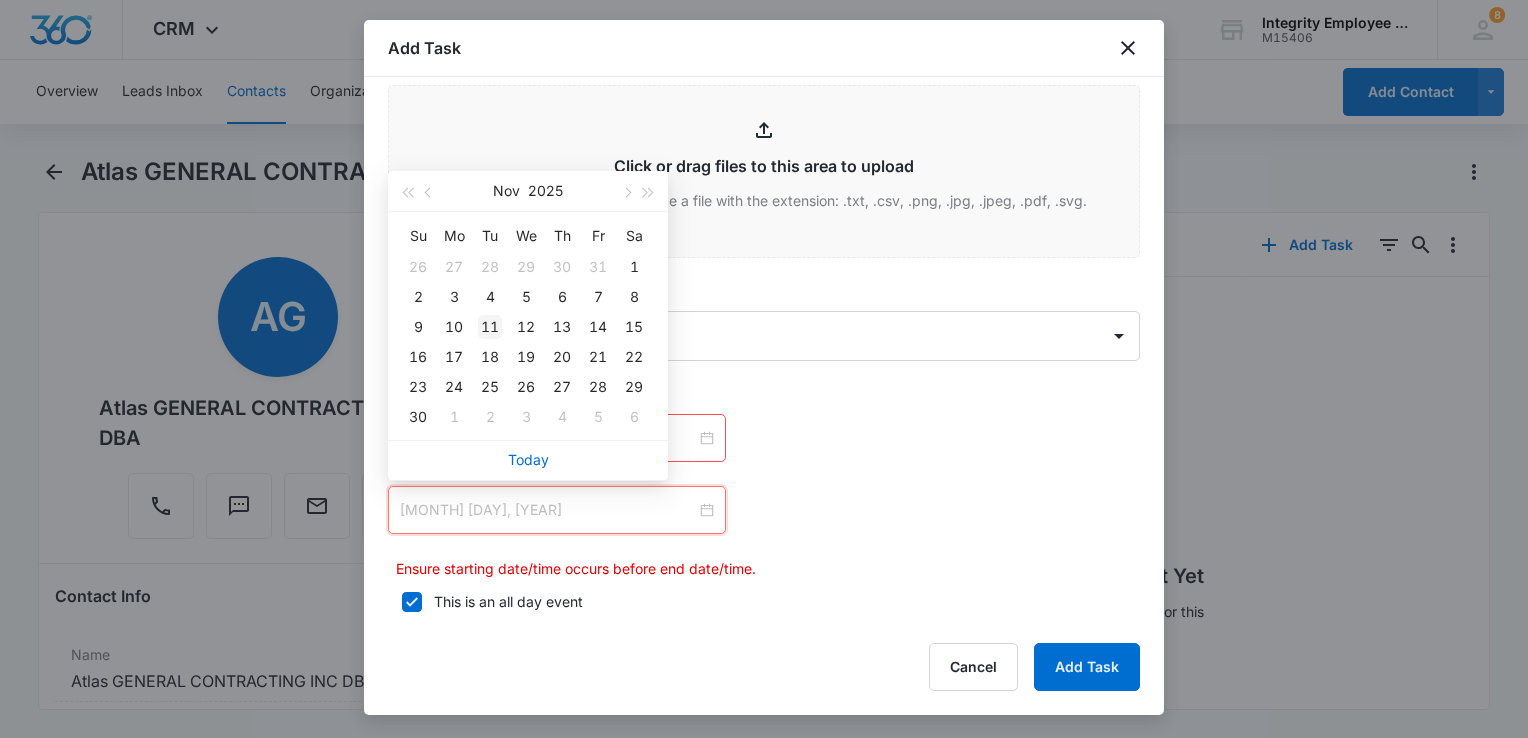 type on "[MONTH] [DAY], [YEAR]" 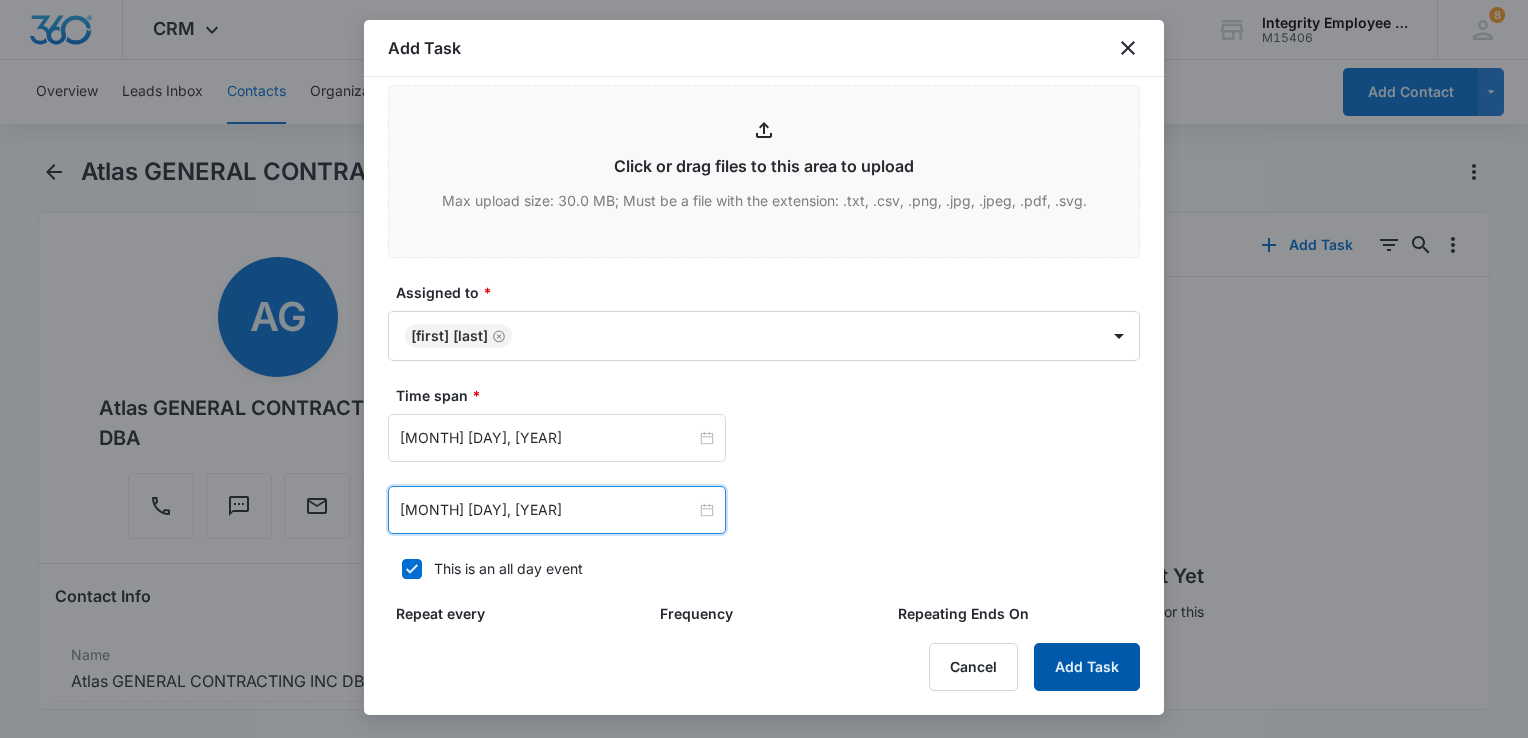 click on "Add Task" at bounding box center [1087, 667] 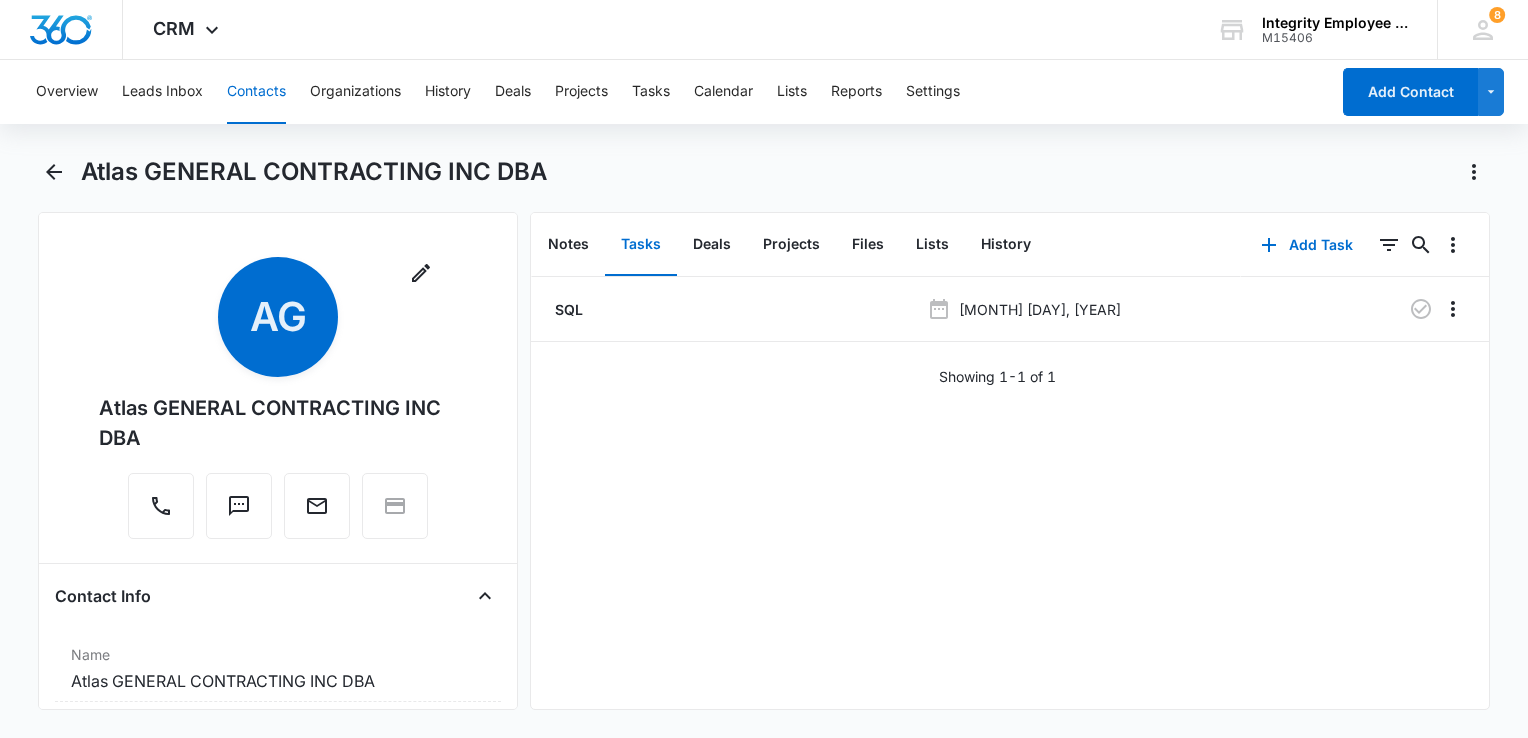 scroll, scrollTop: 0, scrollLeft: 0, axis: both 